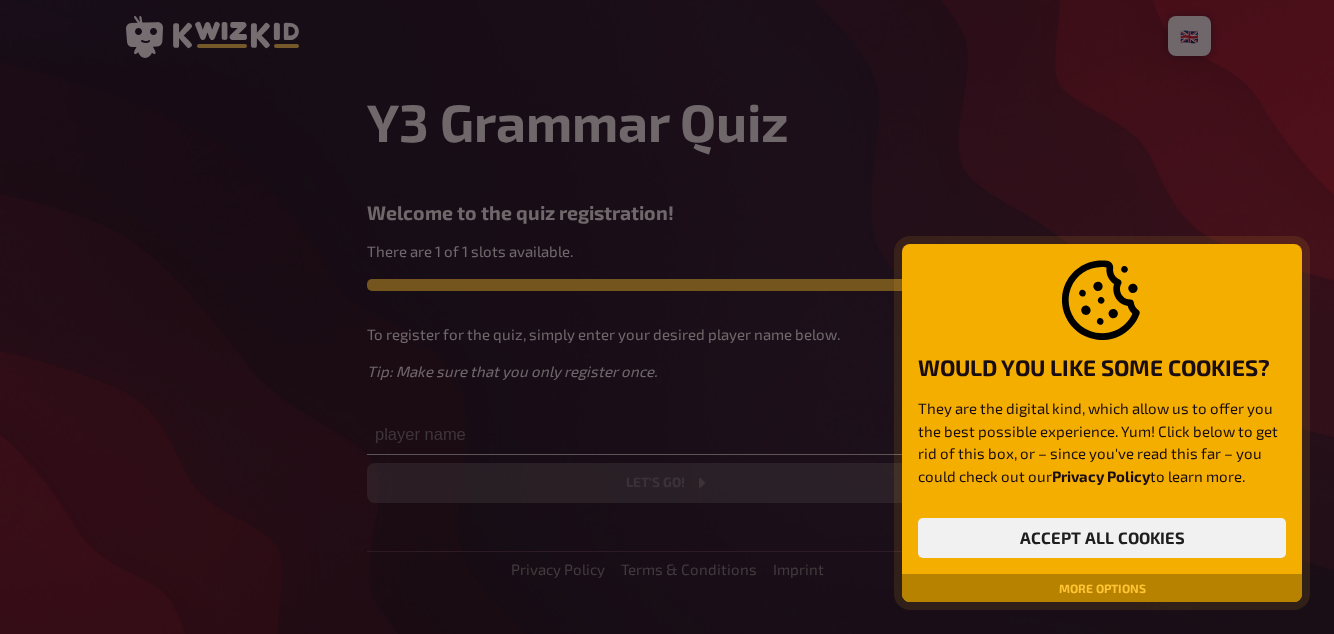 scroll, scrollTop: 0, scrollLeft: 0, axis: both 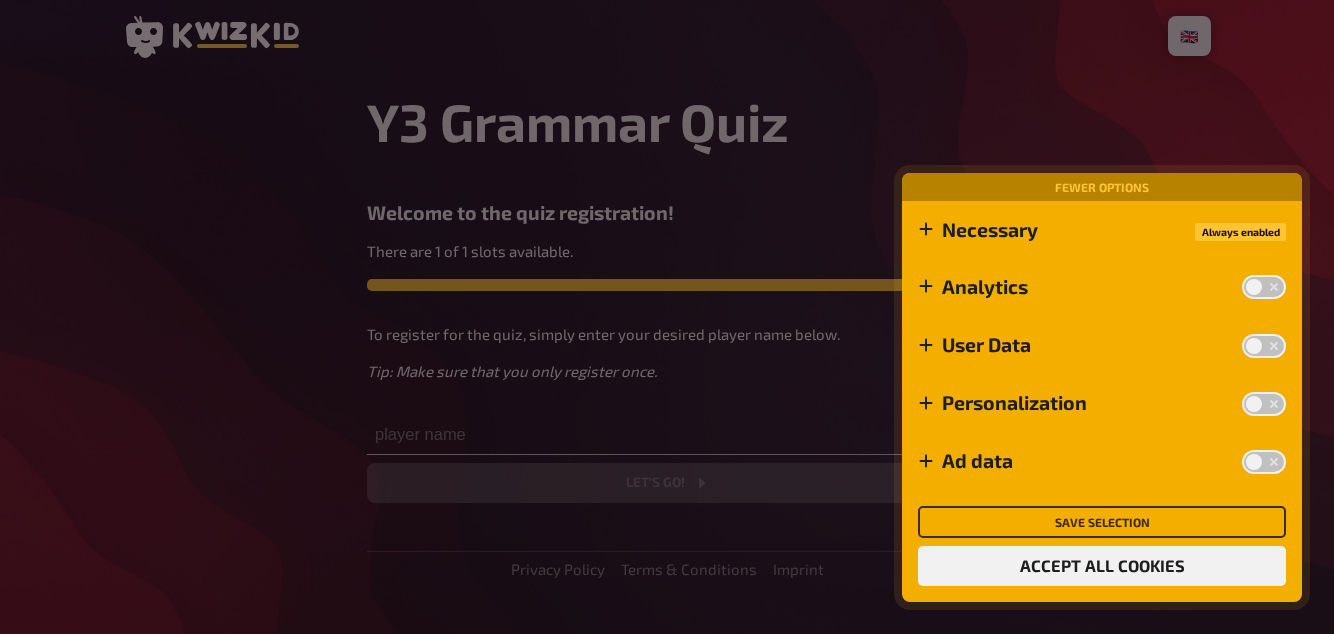 click on "Save selection" at bounding box center (1102, 522) 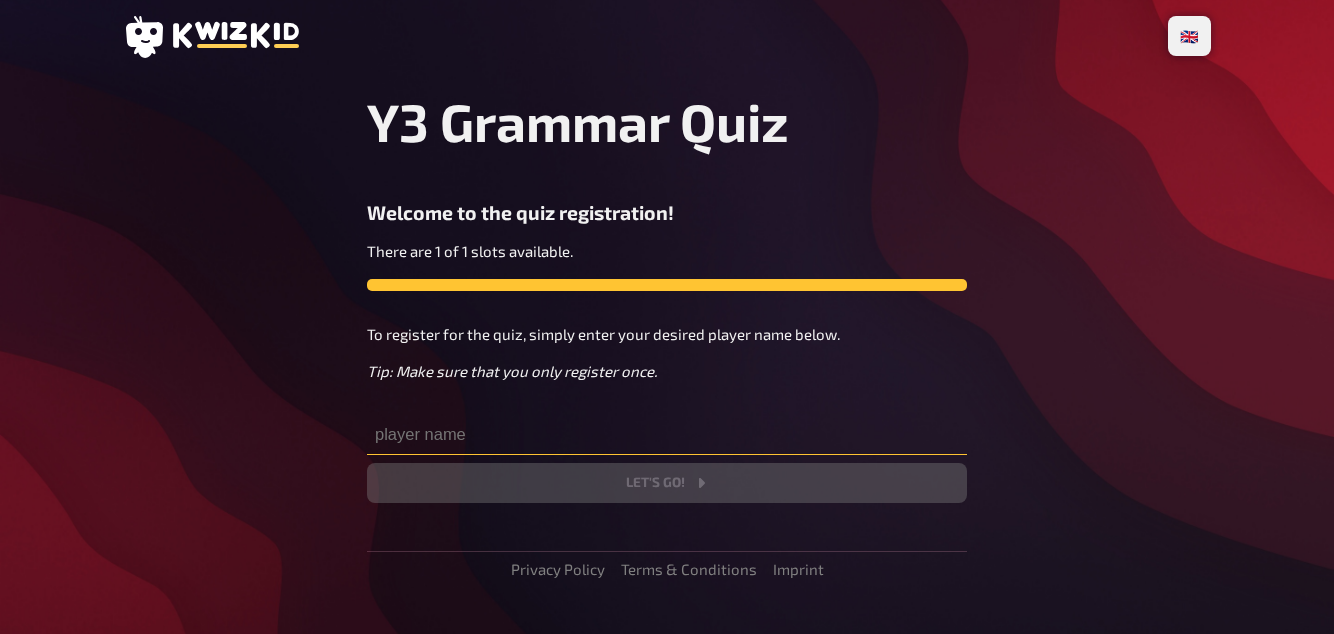click at bounding box center (667, 435) 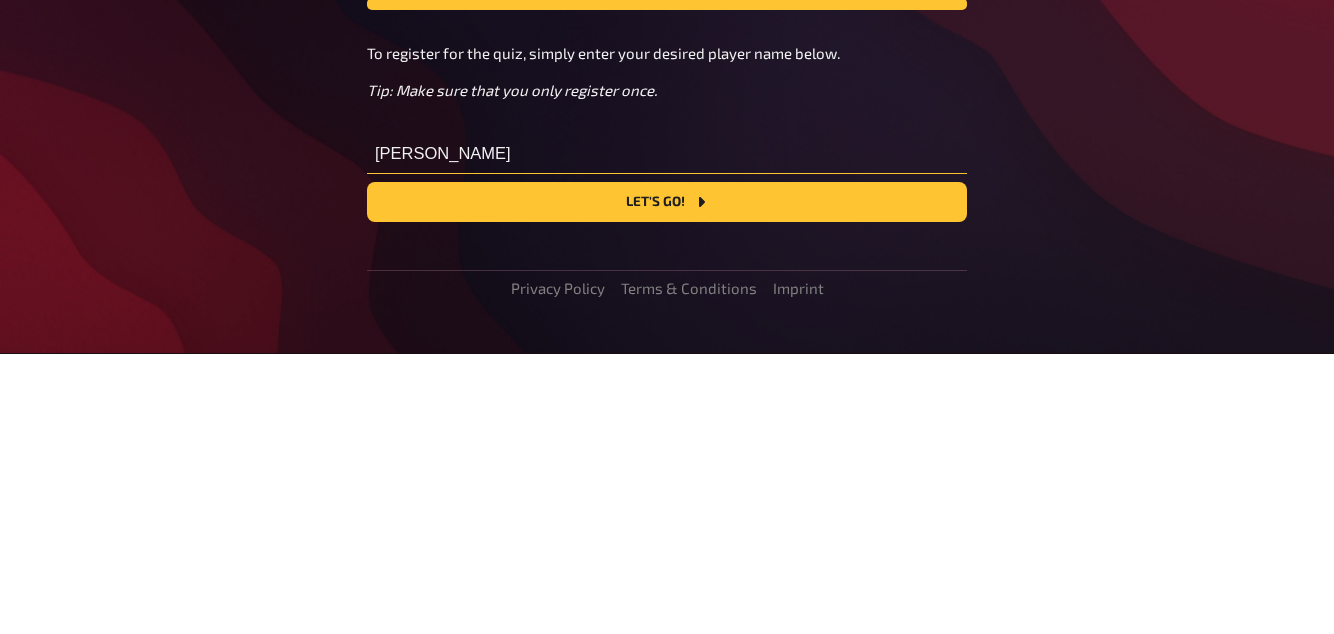 type on "[PERSON_NAME]" 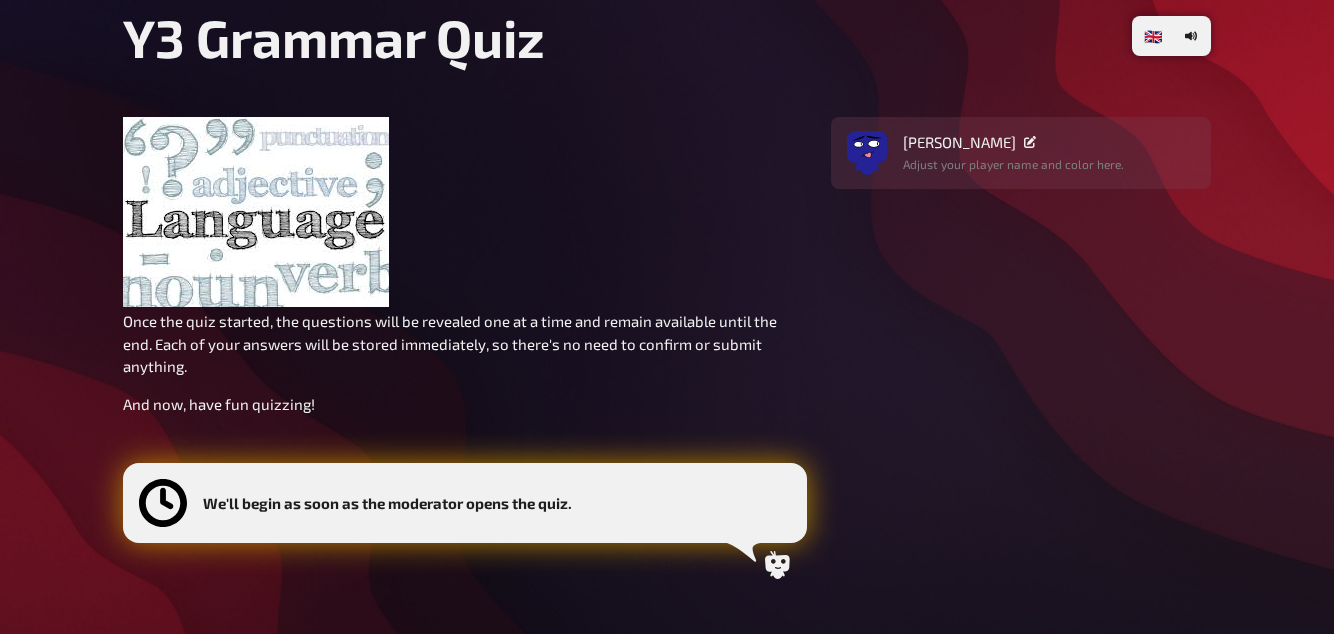 scroll, scrollTop: 120, scrollLeft: 0, axis: vertical 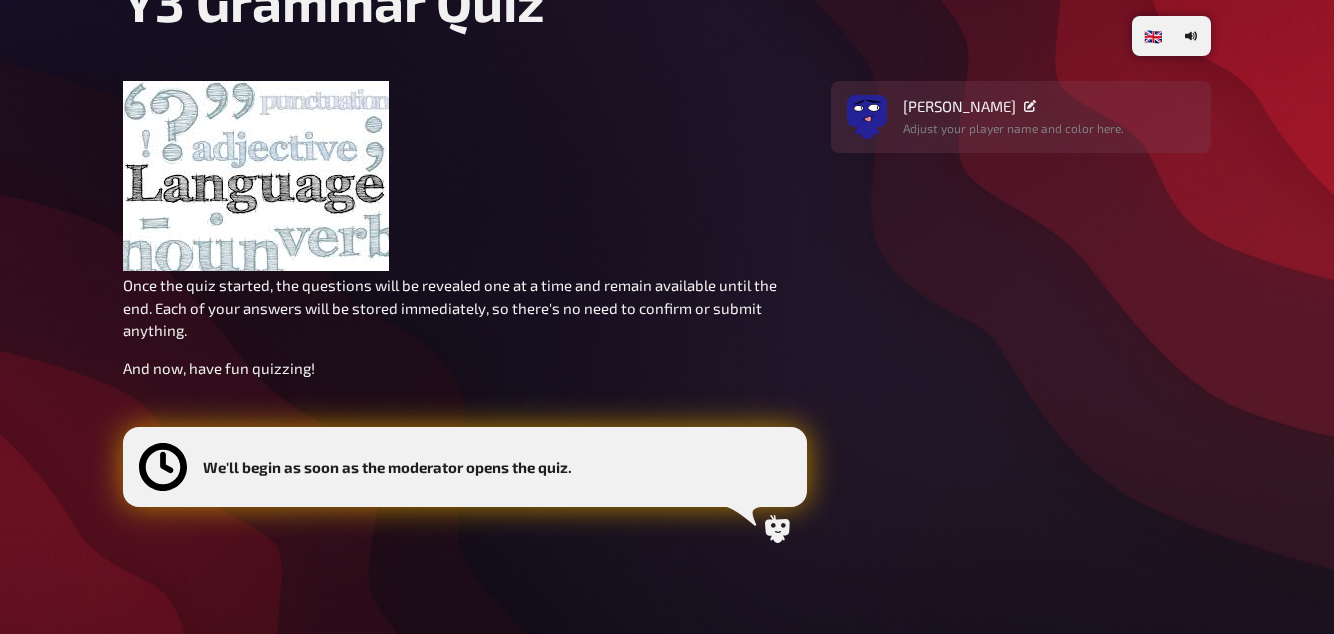 click on "﻿ Once the quiz started, the questions will be revealed one at a time and remain available until the end. Each of your answers will be stored immediately, so there's no need to confirm or submit anything. And now, have fun quizzing! We'll begin as soon as the moderator opens the quiz. [PERSON_NAME] your player name and color here." at bounding box center (667, 318) 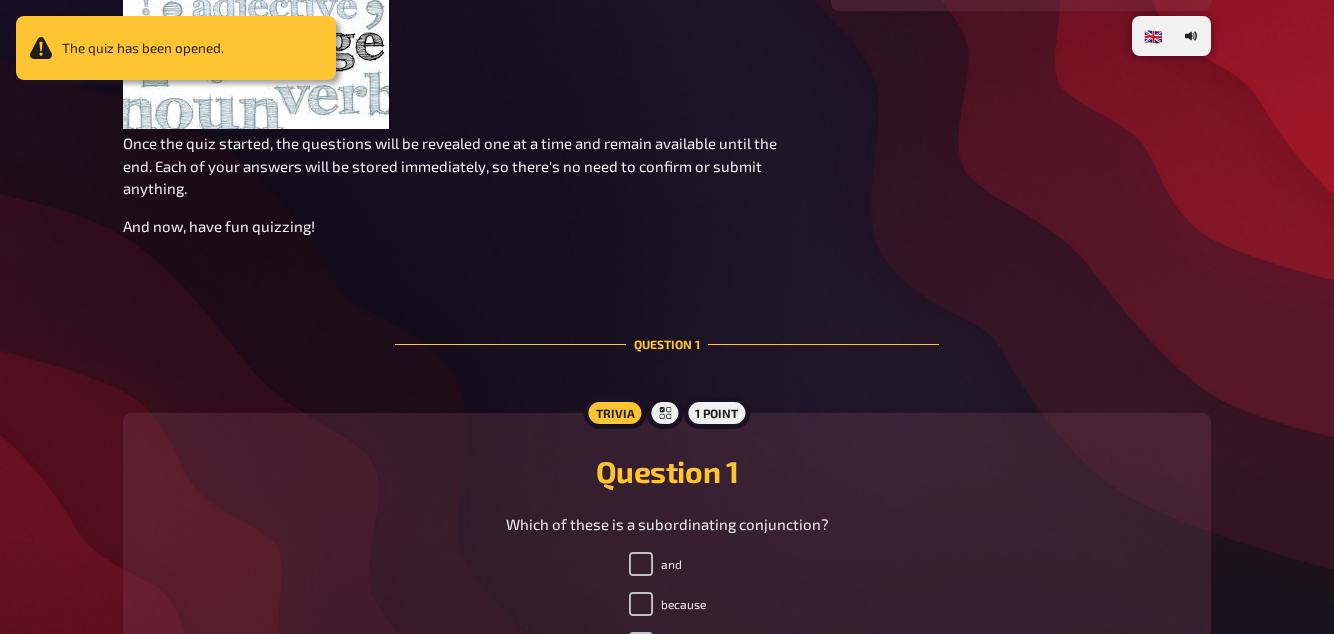 scroll, scrollTop: 378, scrollLeft: 0, axis: vertical 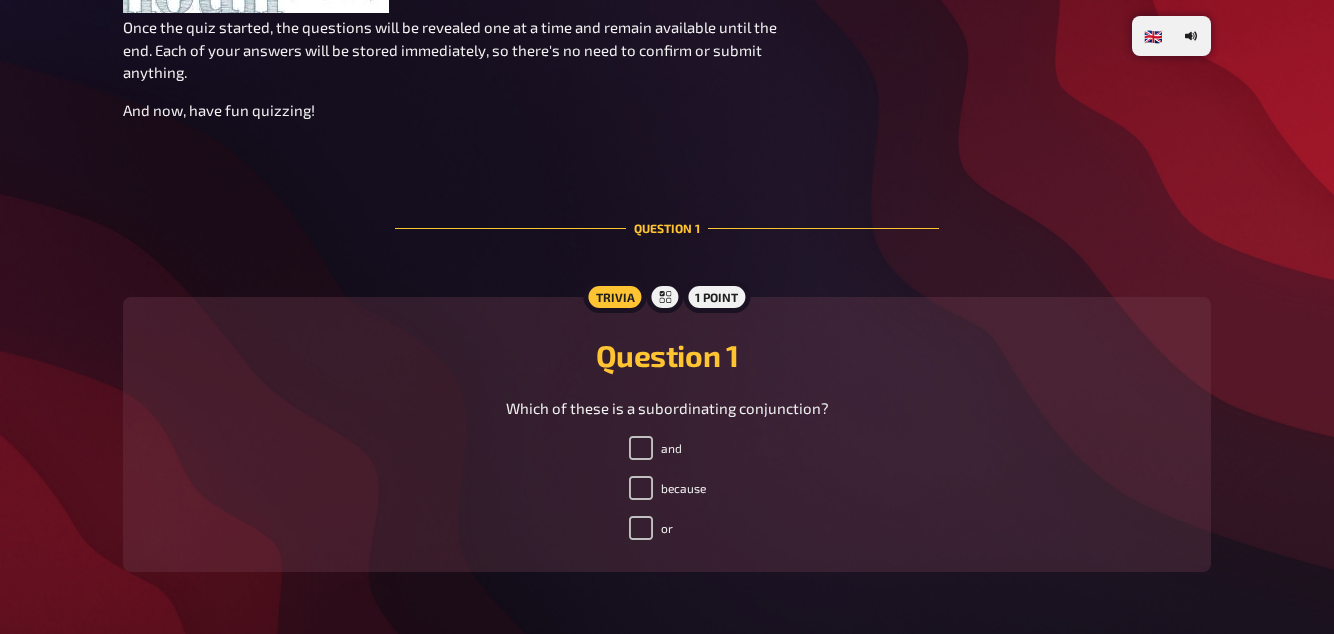 click on "🇩🇪 Deutsch 🇬🇧 English 🇳🇱 Nederlands Y3 Grammar Quiz ﻿ Once the quiz started, the questions will be revealed one at a time and remain available until the end. Each of your answers will be stored immediately, so there's no need to confirm or submit anything. And now, have fun quizzing! [PERSON_NAME] your player name and color here. Question   1 Trivia 1 point Question 1 Which of these is a subordinating conjunction? and because or" at bounding box center [667, 161] 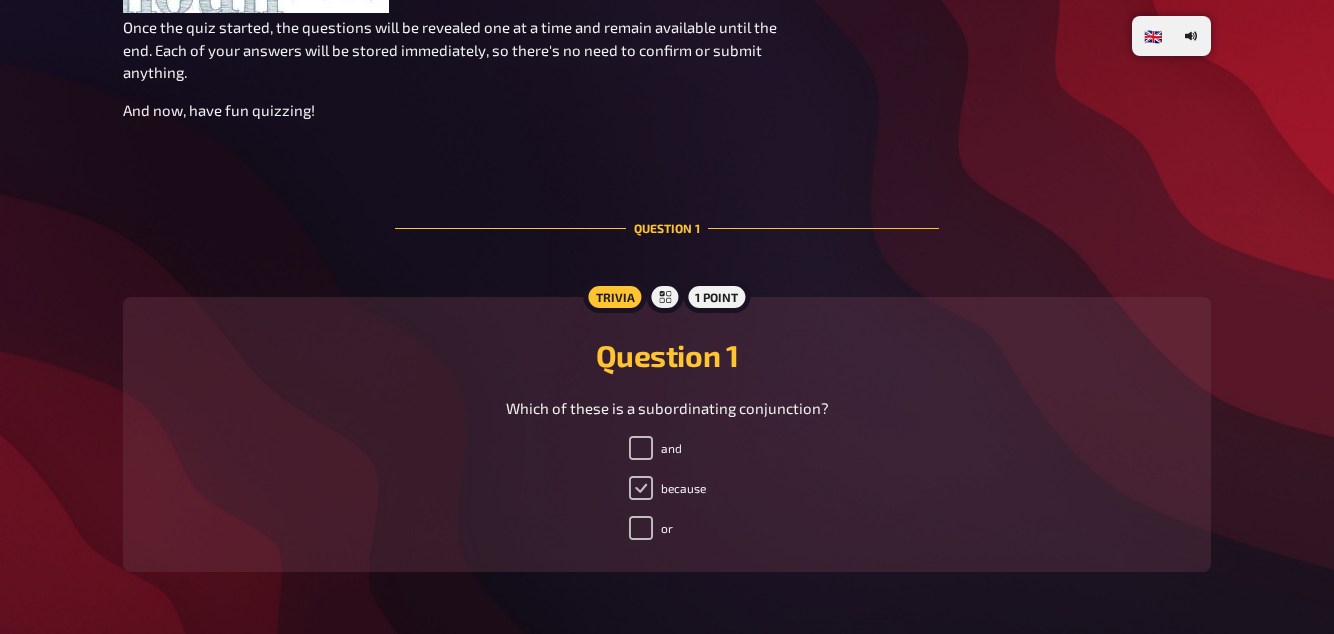 click on "because" at bounding box center [641, 488] 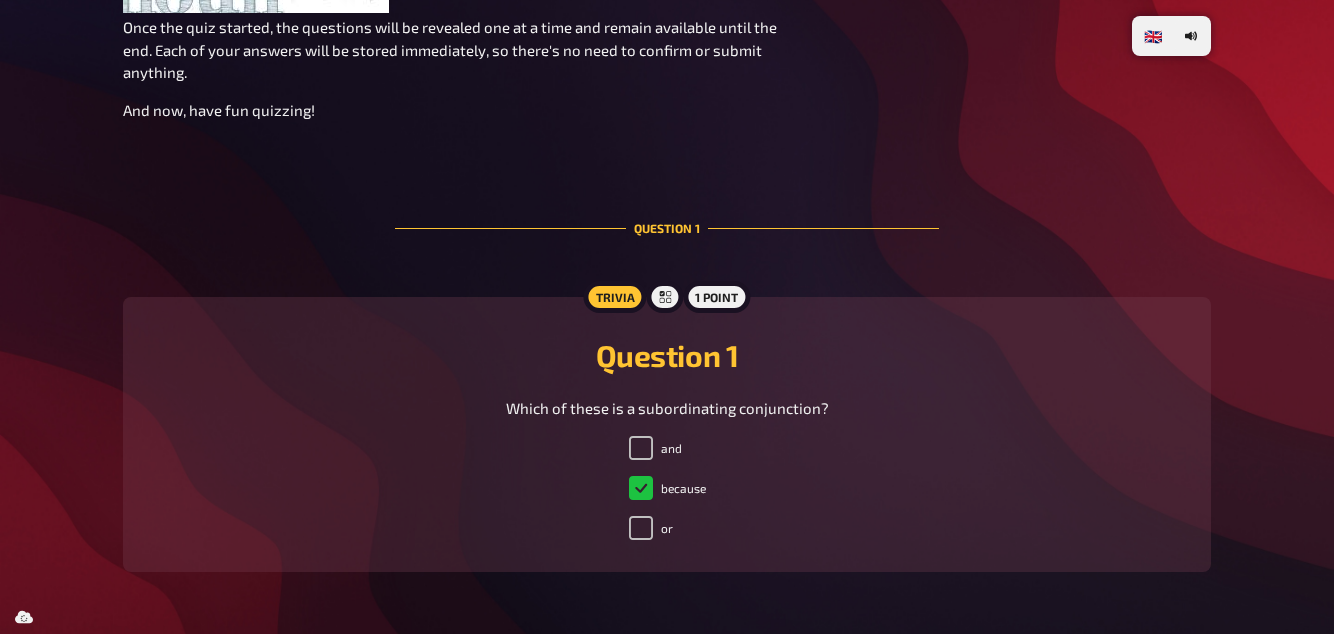 click on "because" at bounding box center [667, 488] 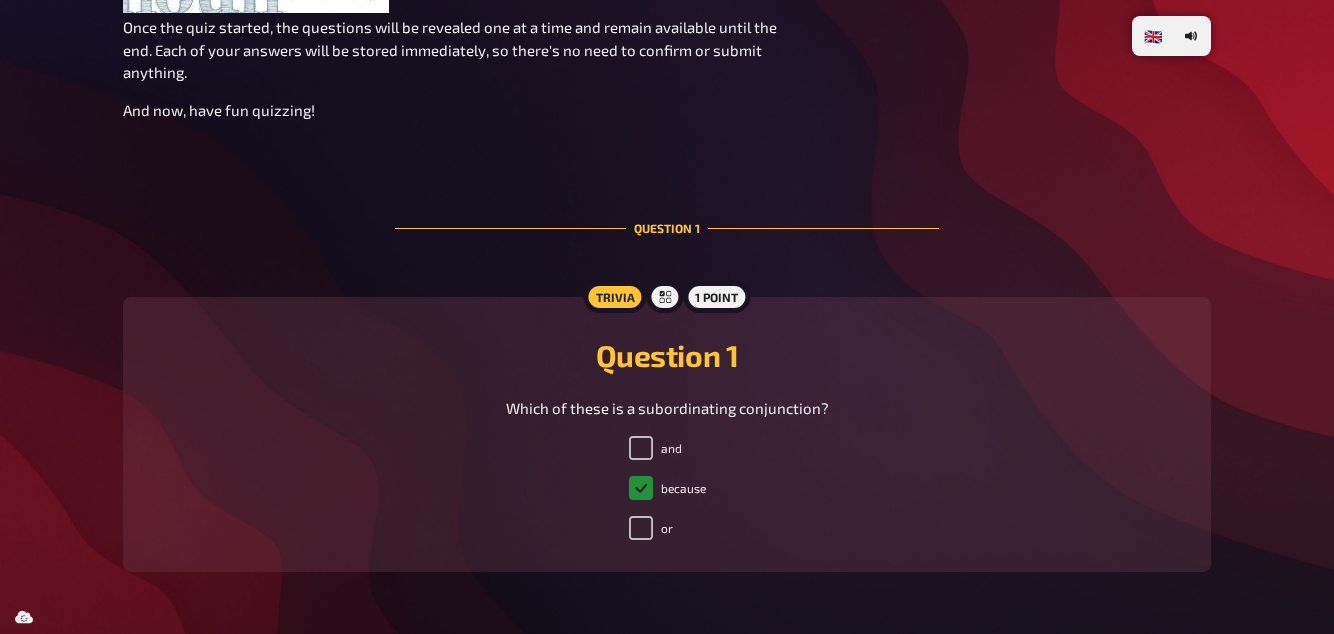 click on "because" at bounding box center [641, 488] 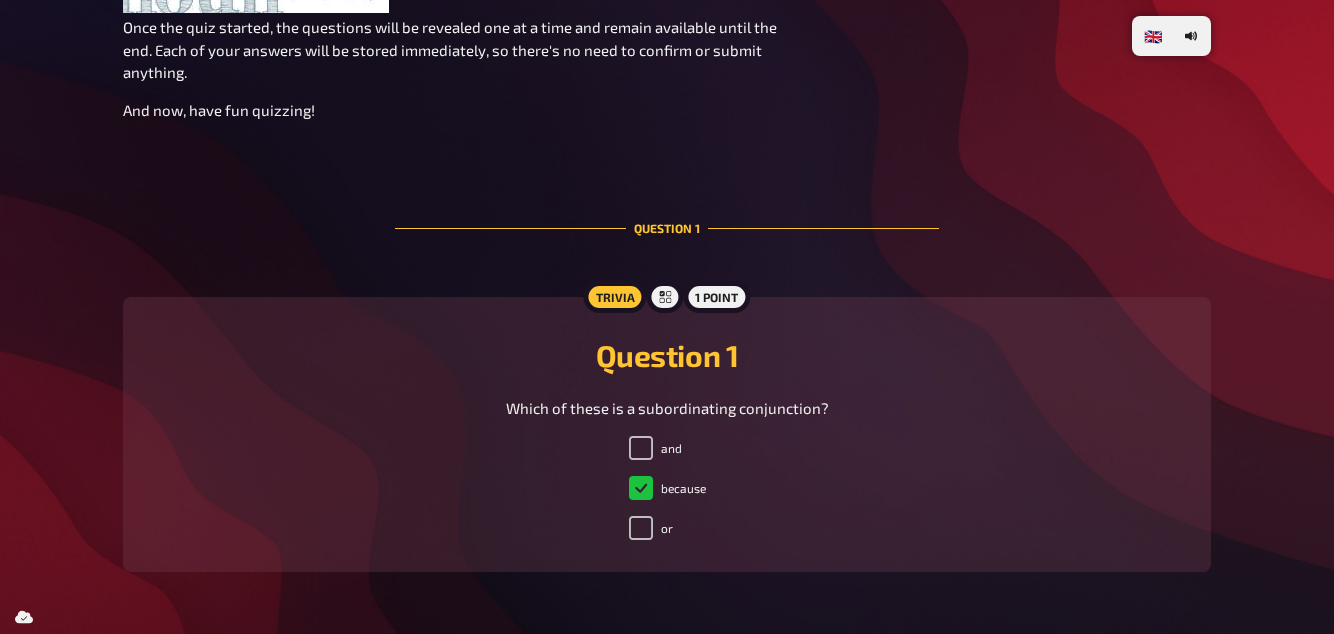 click on "because" at bounding box center [667, 488] 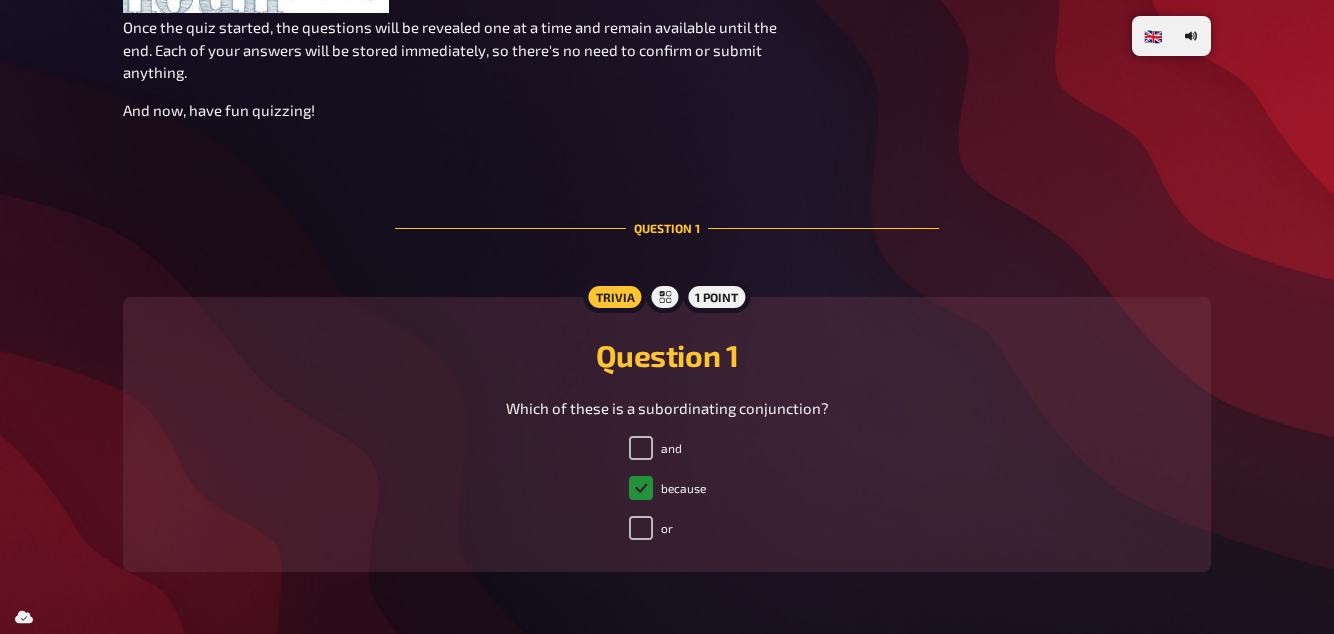click on "because" at bounding box center (641, 488) 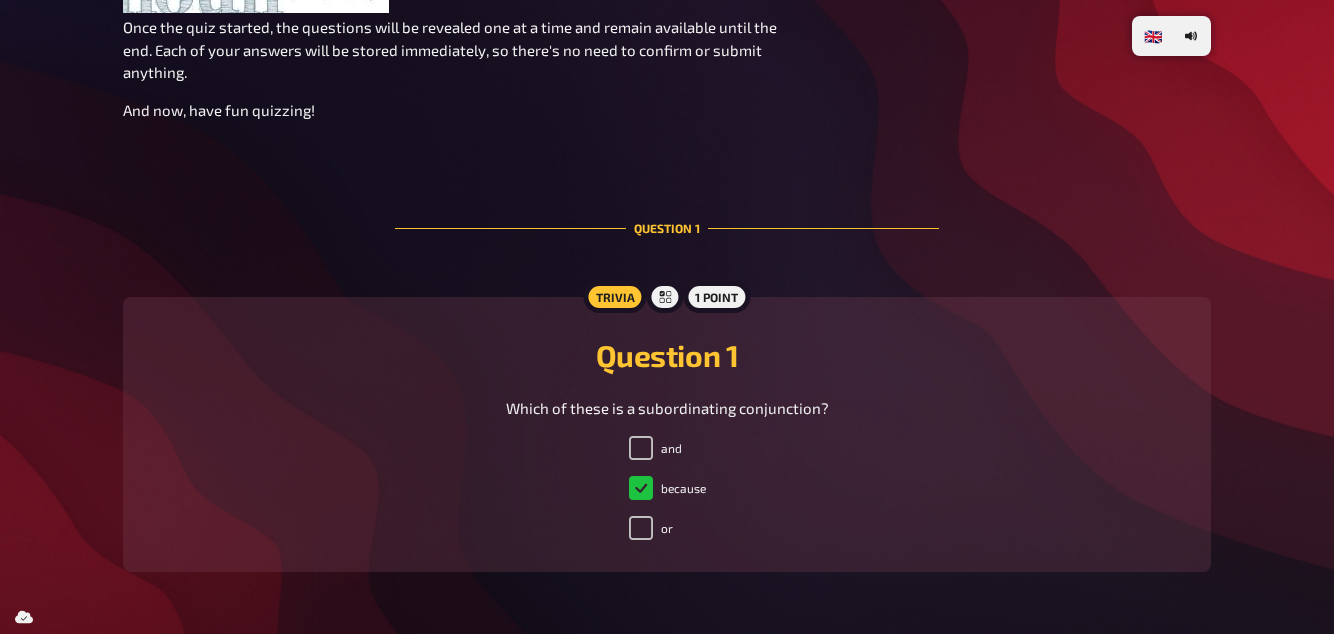 checkbox on "true" 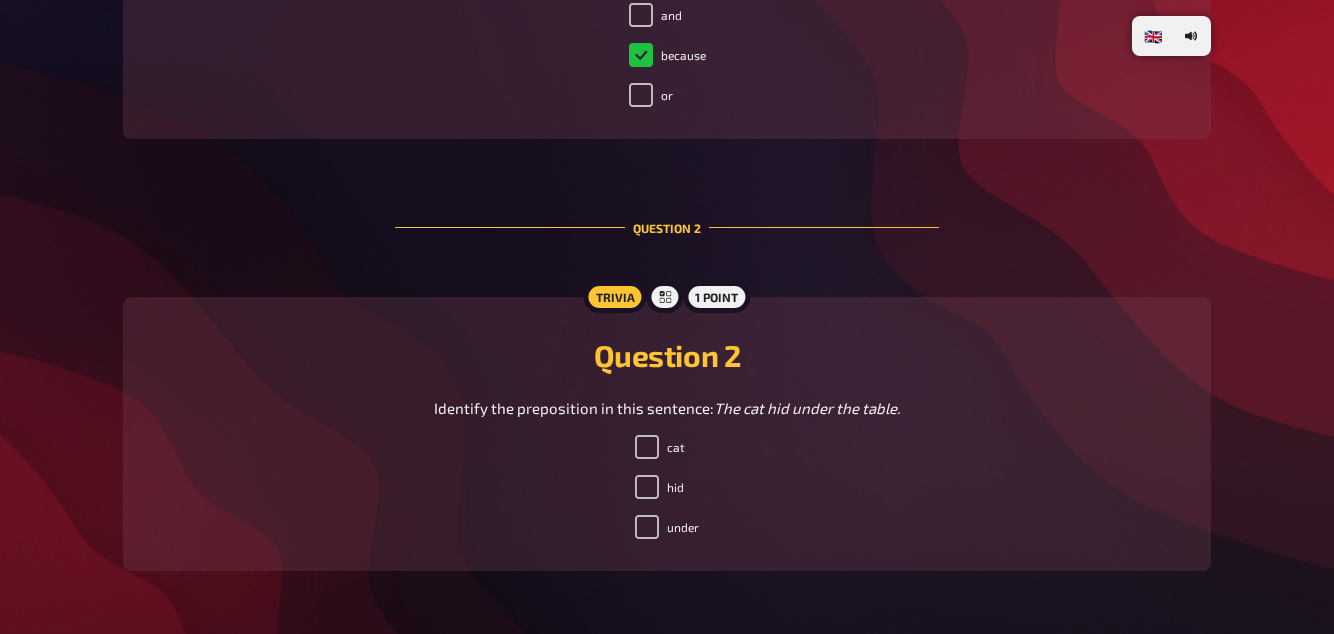 scroll, scrollTop: 804, scrollLeft: 0, axis: vertical 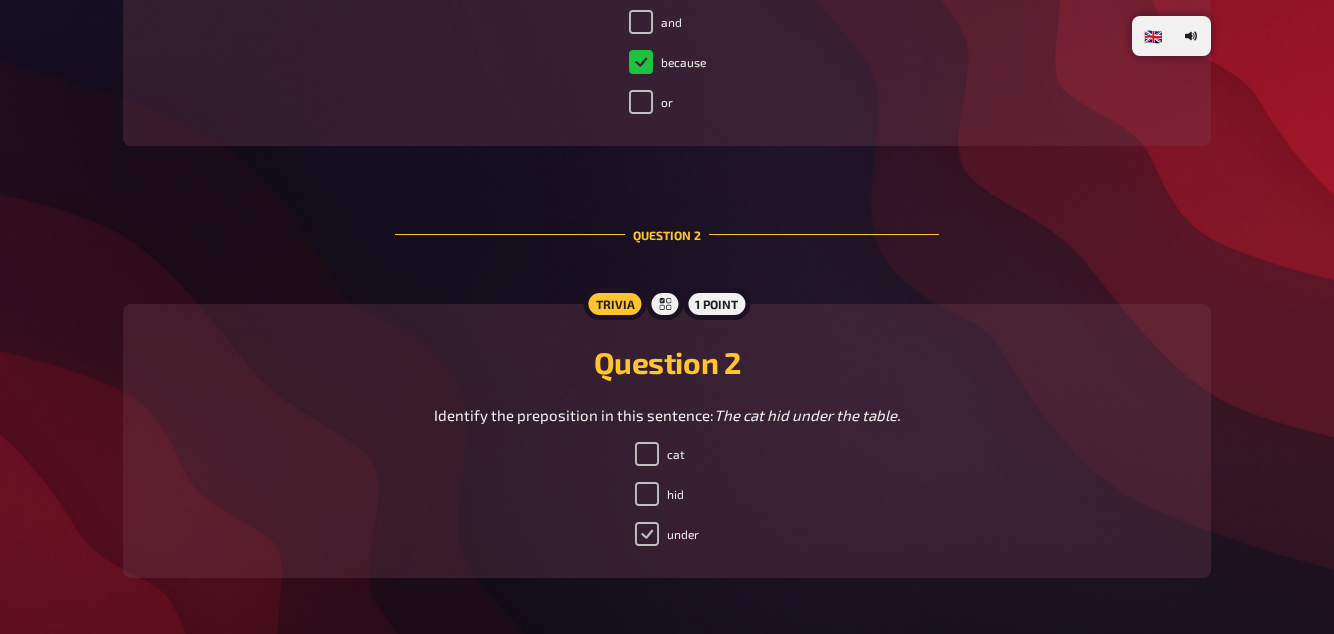 click on "under" at bounding box center [647, 534] 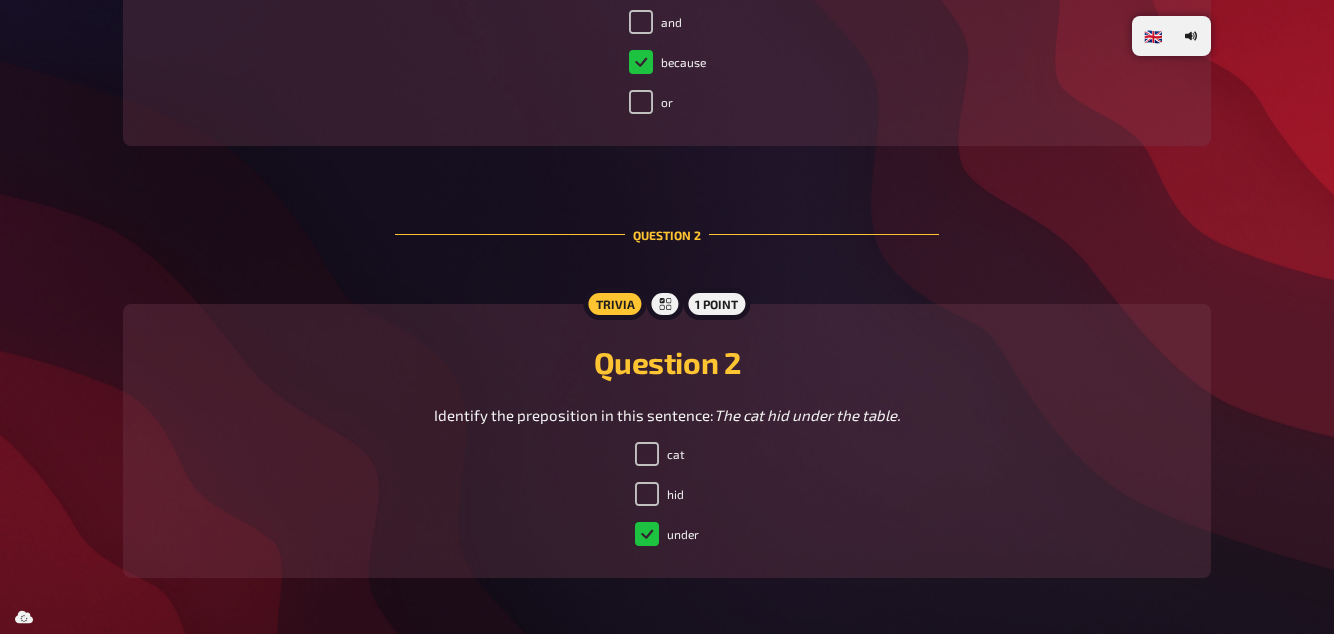 click on "under" at bounding box center (667, 534) 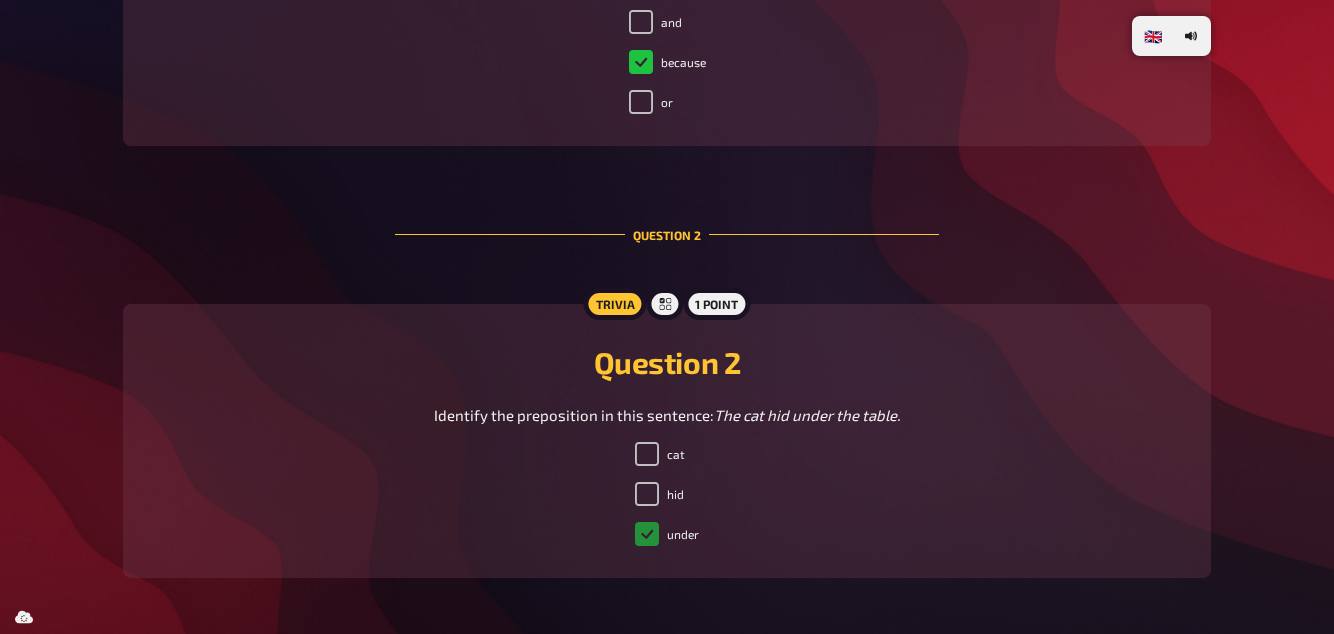 click on "under" at bounding box center [647, 534] 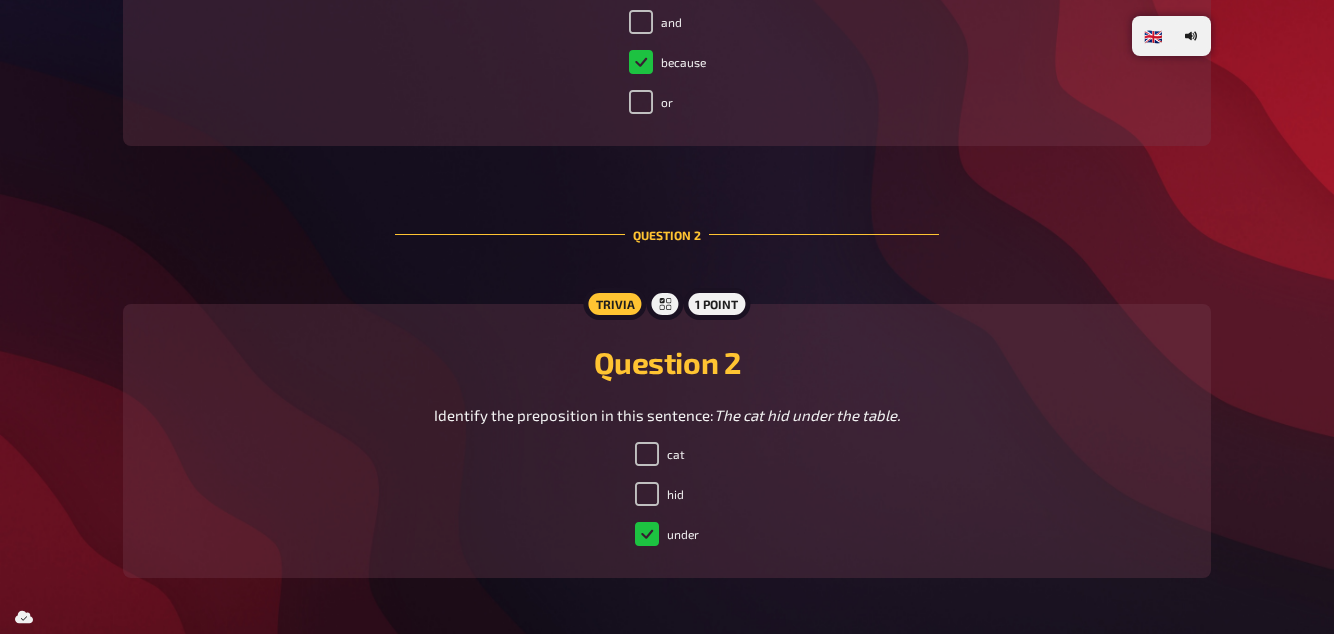 click on "under" at bounding box center [667, 534] 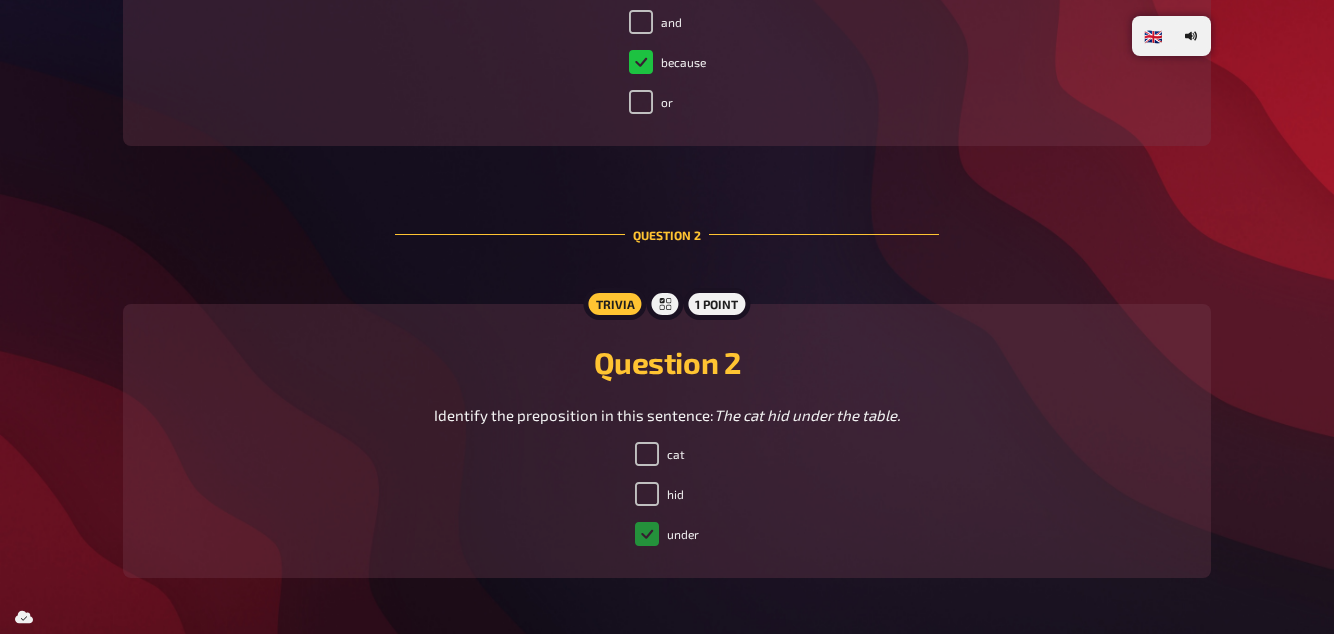 click on "under" at bounding box center [647, 534] 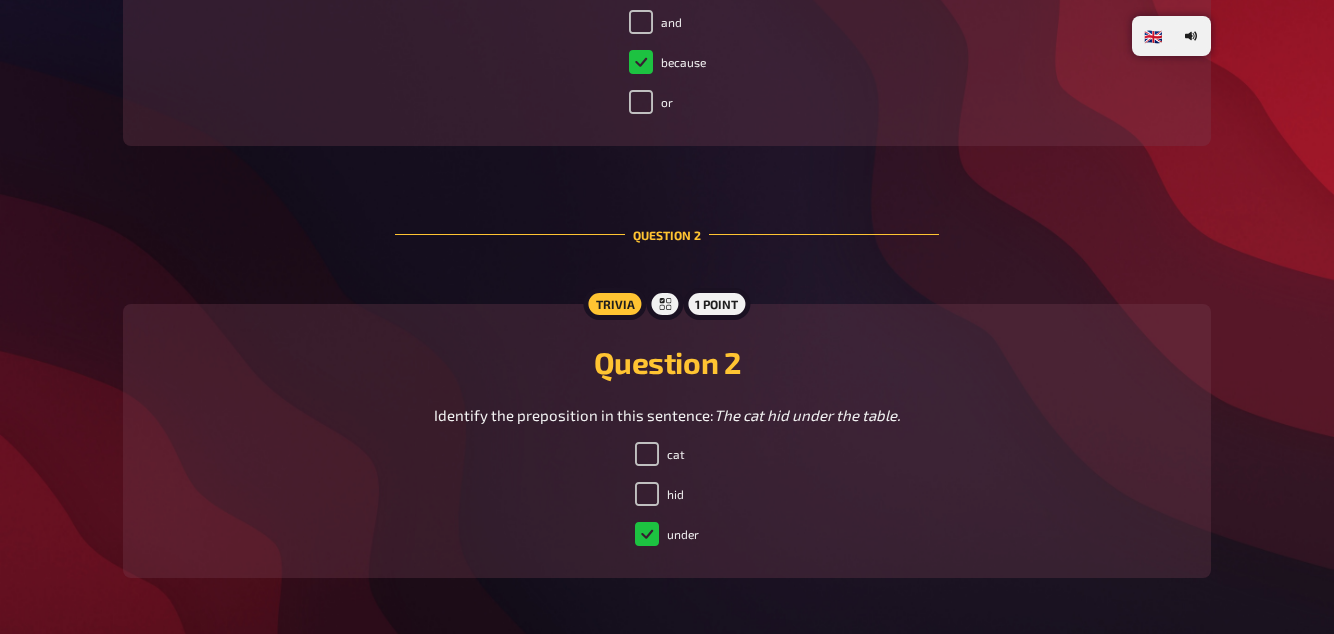 click on "under" at bounding box center [667, 534] 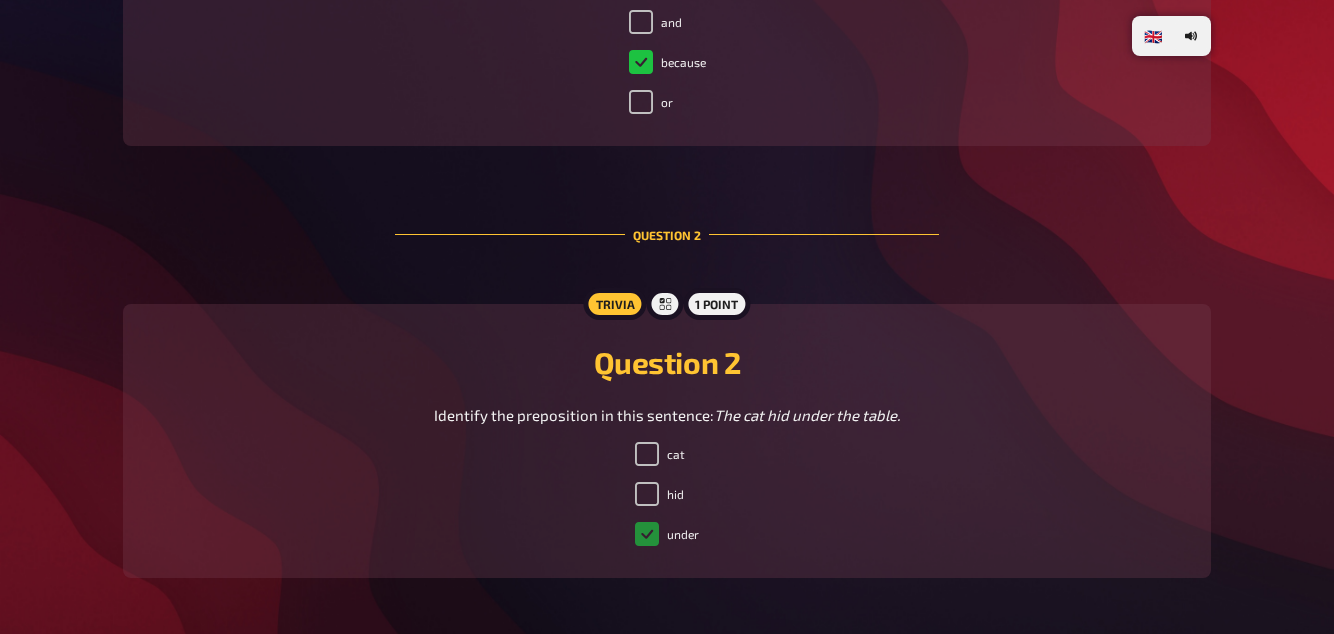 click on "under" at bounding box center (647, 534) 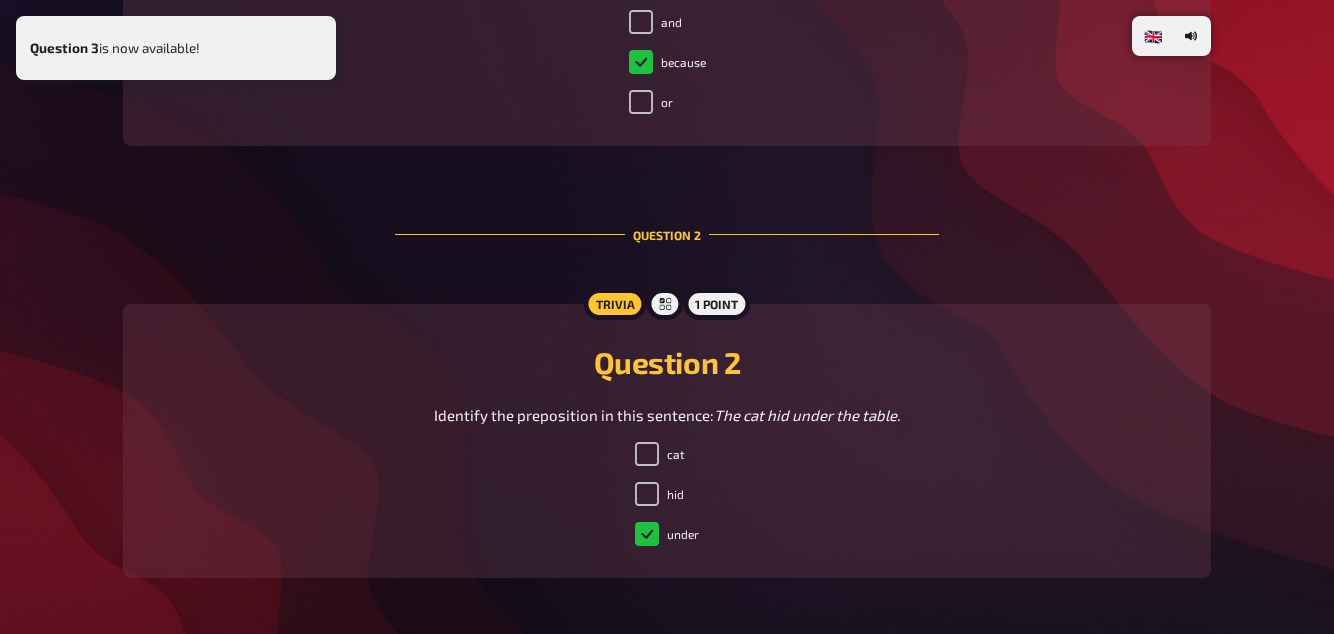 click on "under" at bounding box center [667, 534] 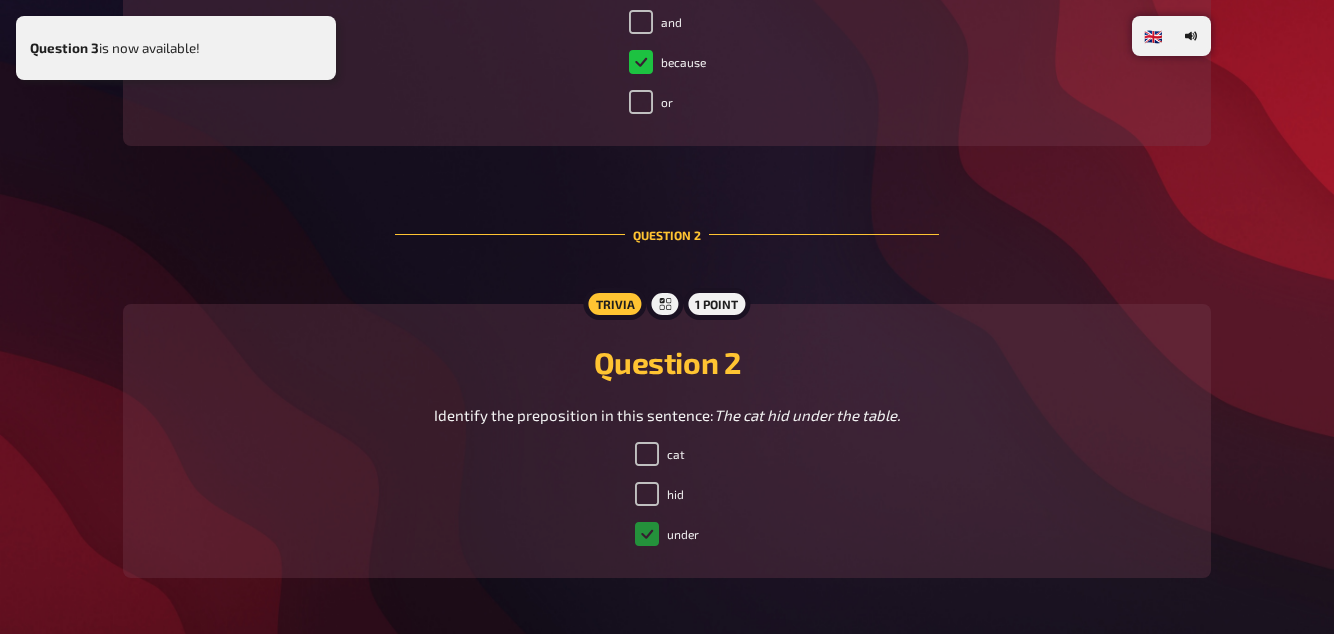 click on "under" at bounding box center [647, 534] 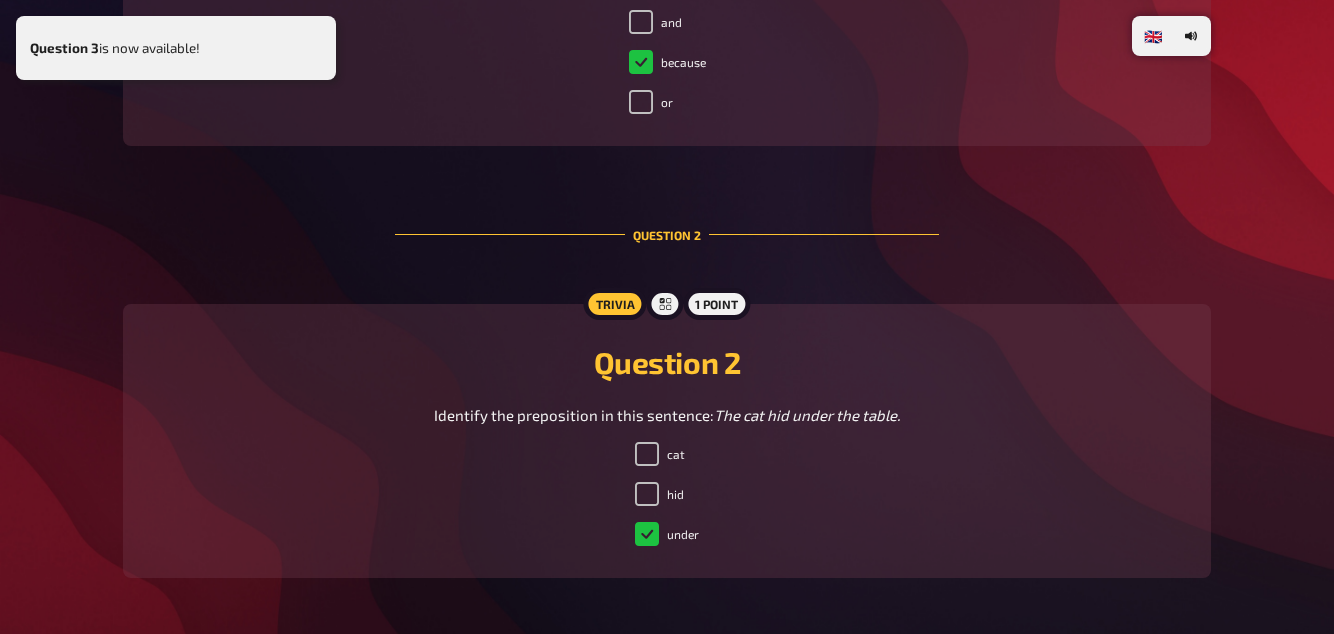 click on "under" at bounding box center [667, 534] 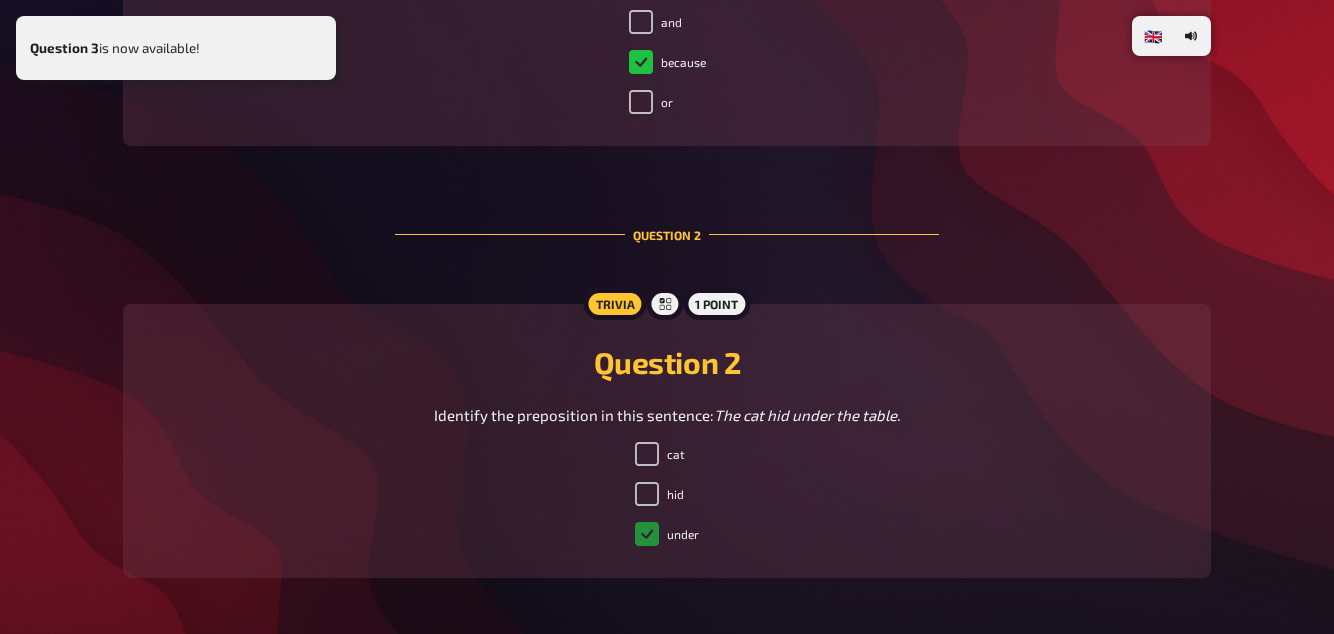 click on "under" at bounding box center [647, 534] 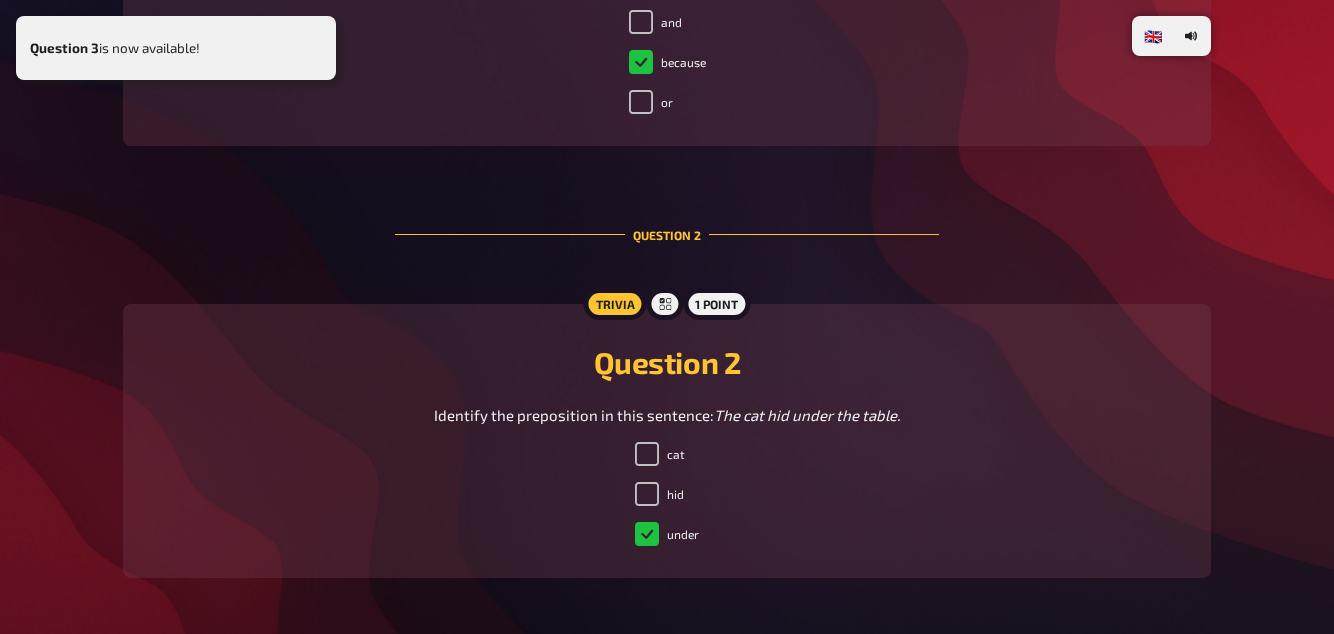 click on "under" at bounding box center (667, 534) 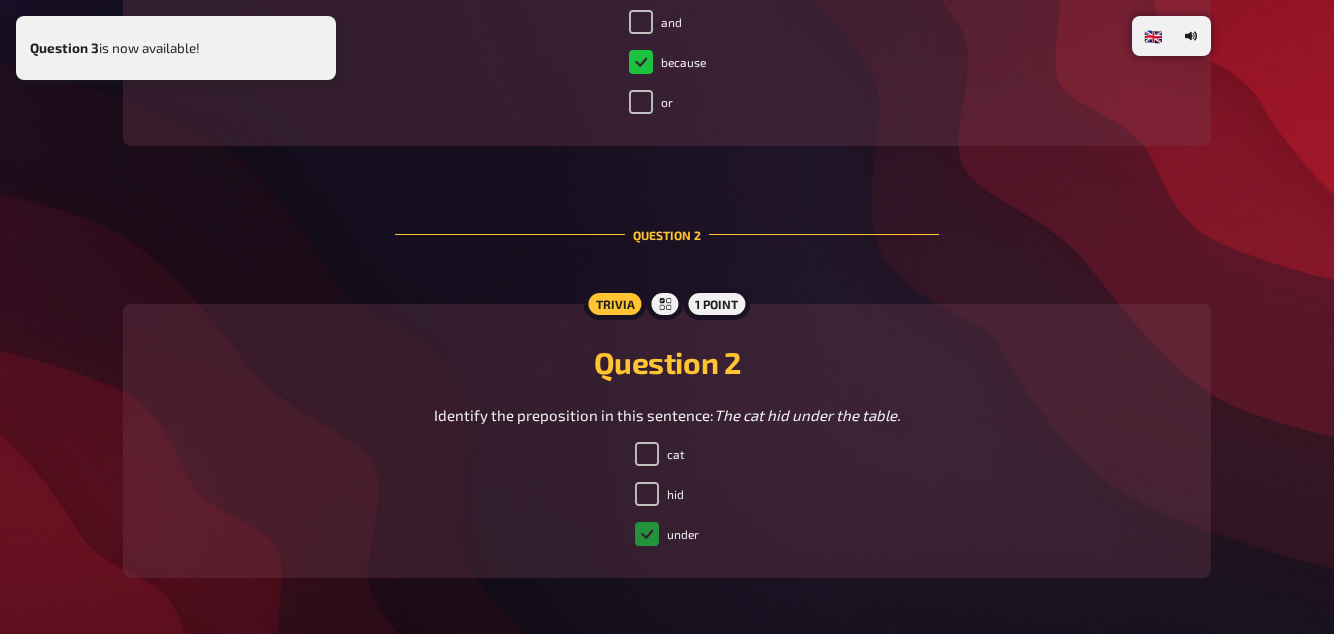 click on "under" at bounding box center [647, 534] 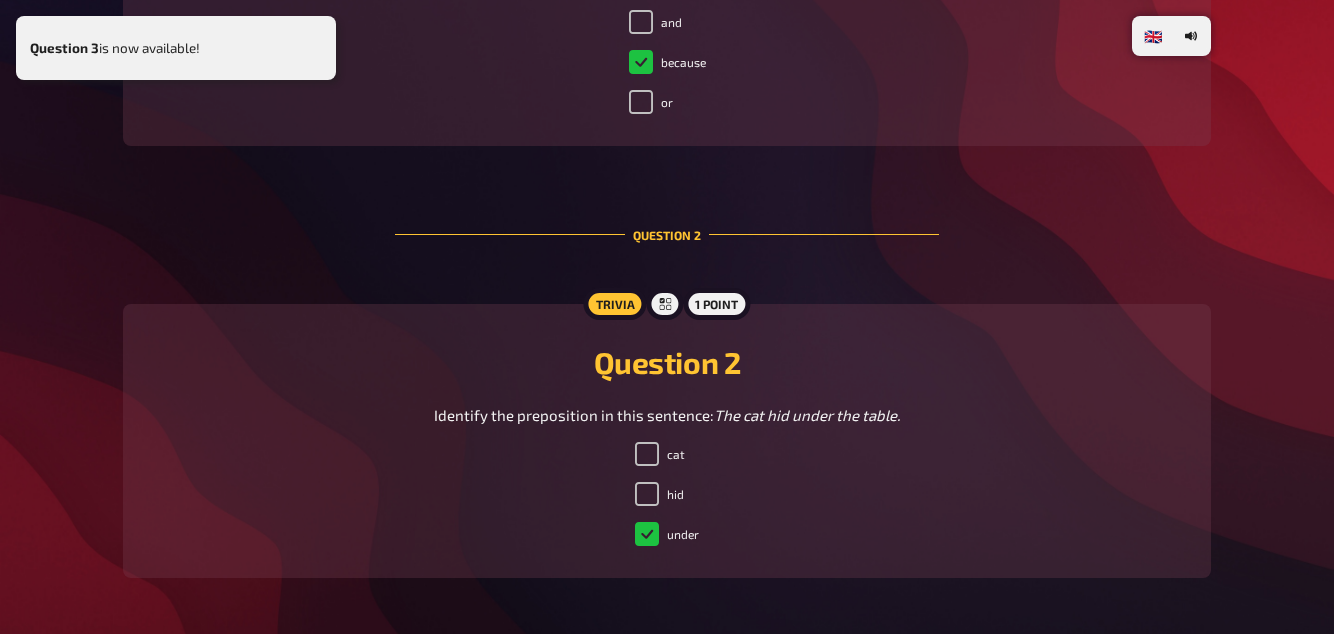 click on "under" at bounding box center (667, 534) 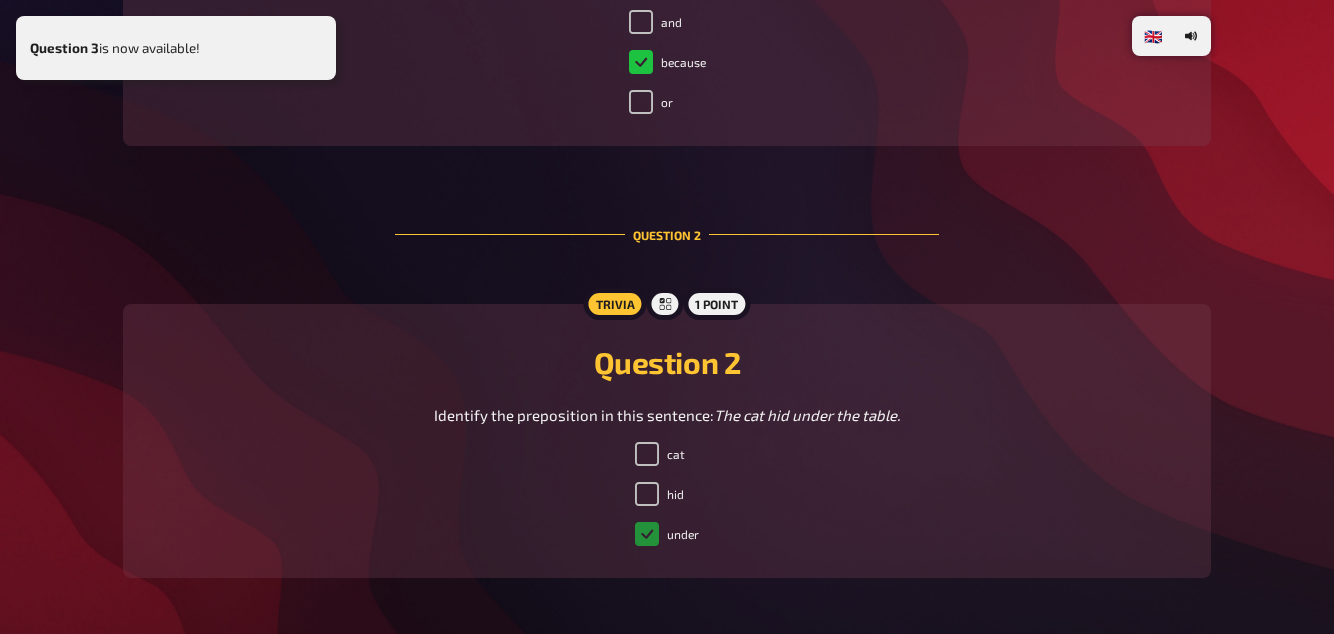 click on "under" at bounding box center (647, 534) 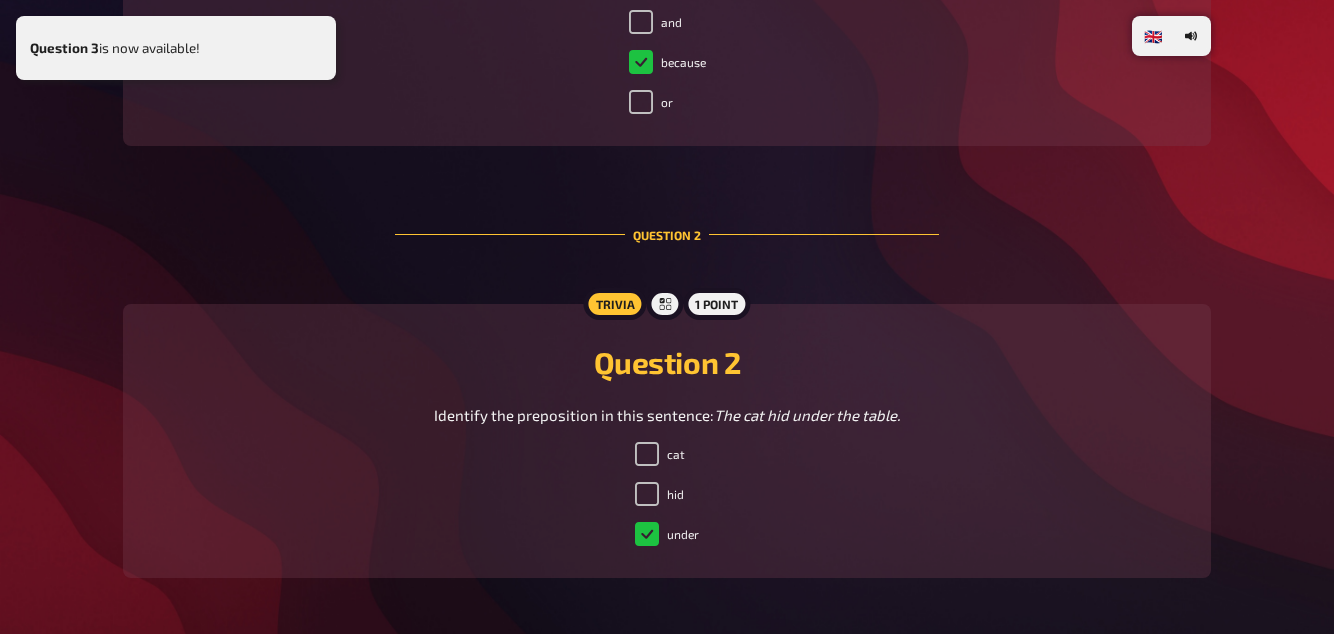 checkbox on "true" 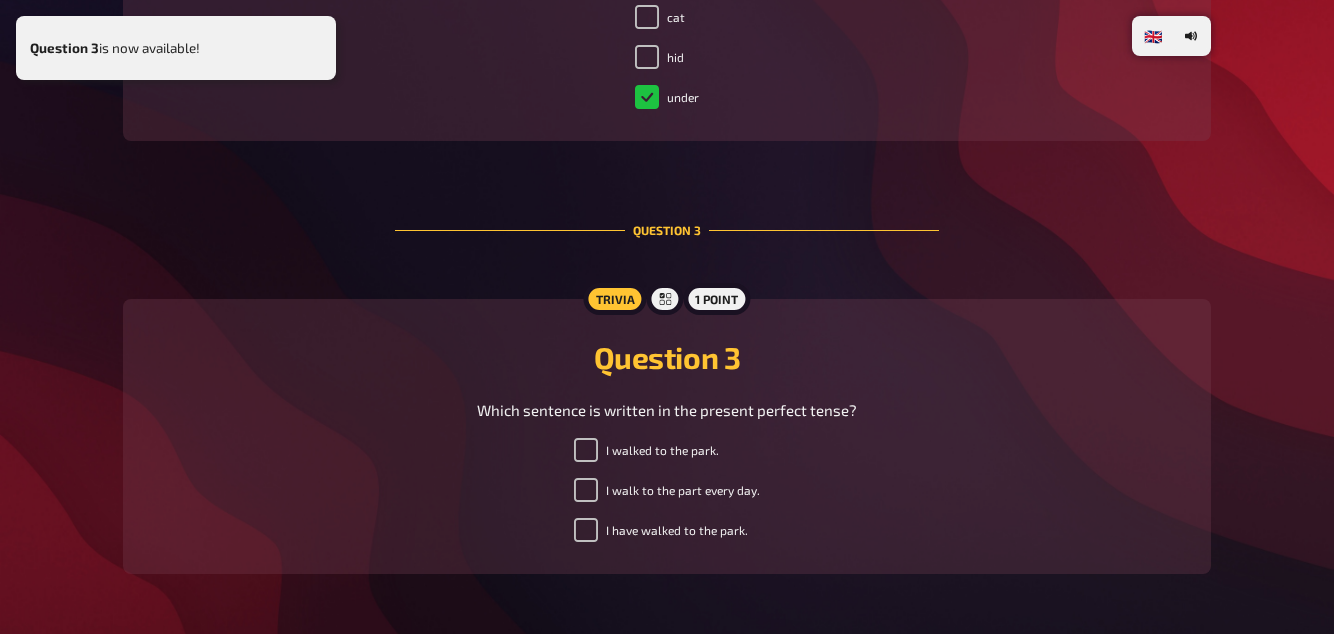 scroll, scrollTop: 1266, scrollLeft: 0, axis: vertical 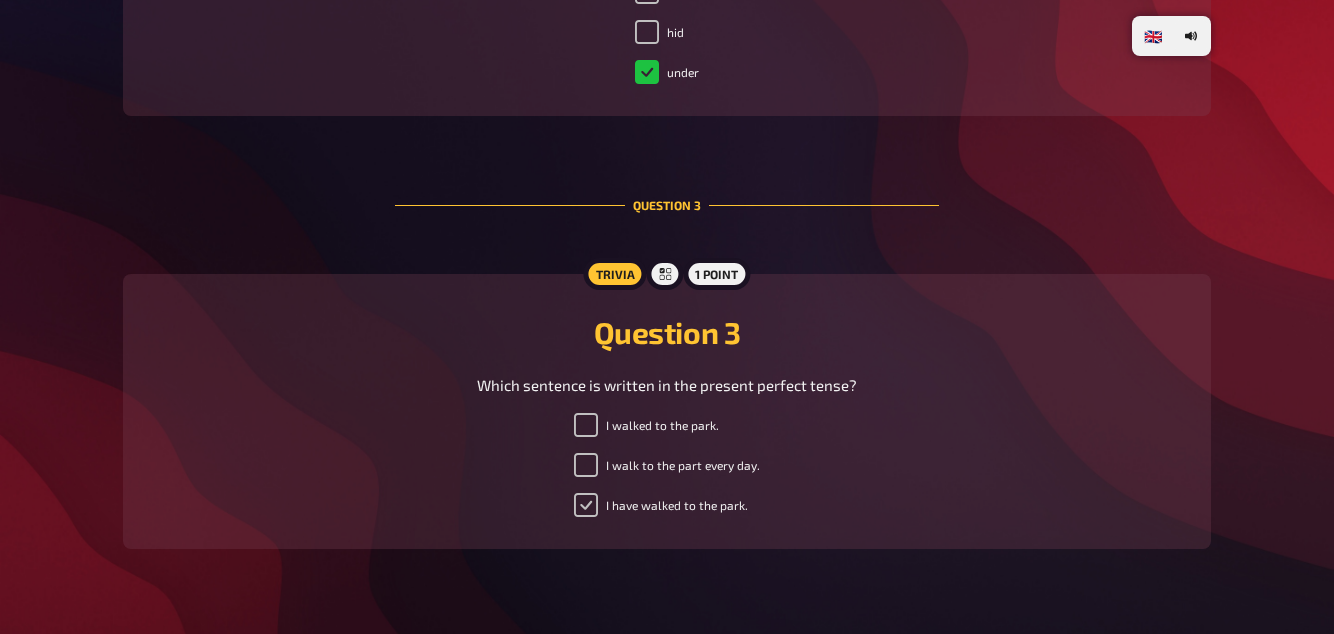 click on "I have walked to the park." at bounding box center (586, 505) 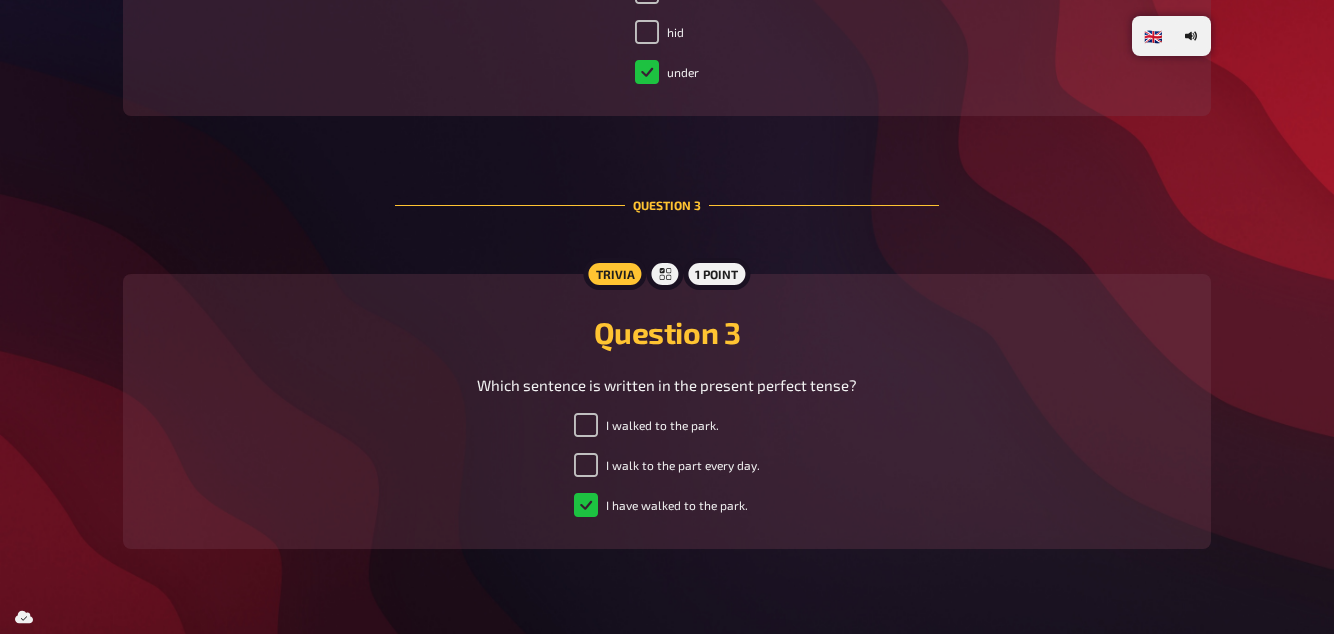 click on "I have walked to the park." at bounding box center [661, 505] 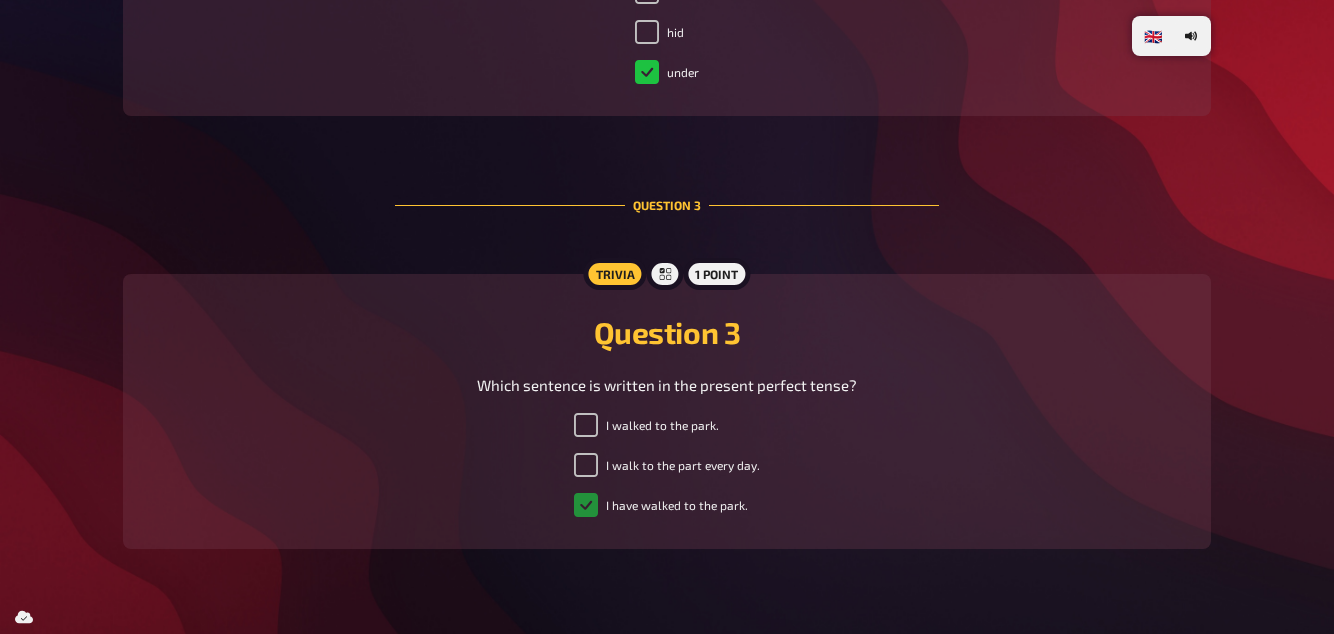 click on "I have walked to the park." at bounding box center [586, 505] 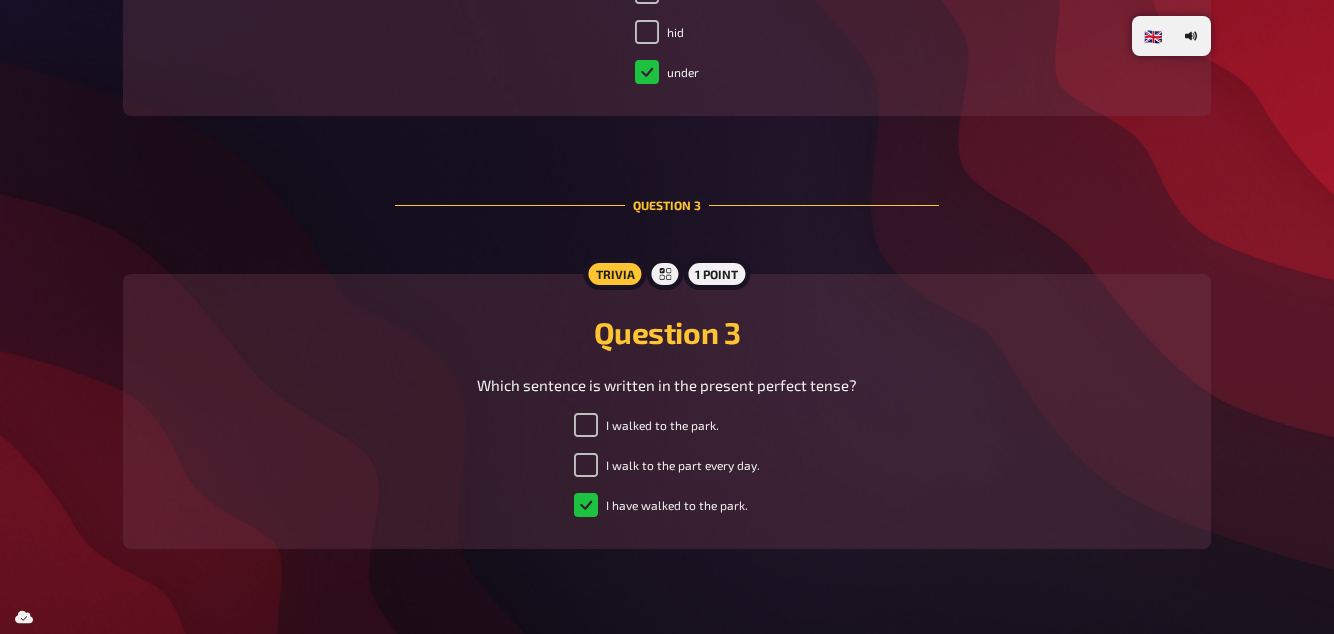 checkbox on "true" 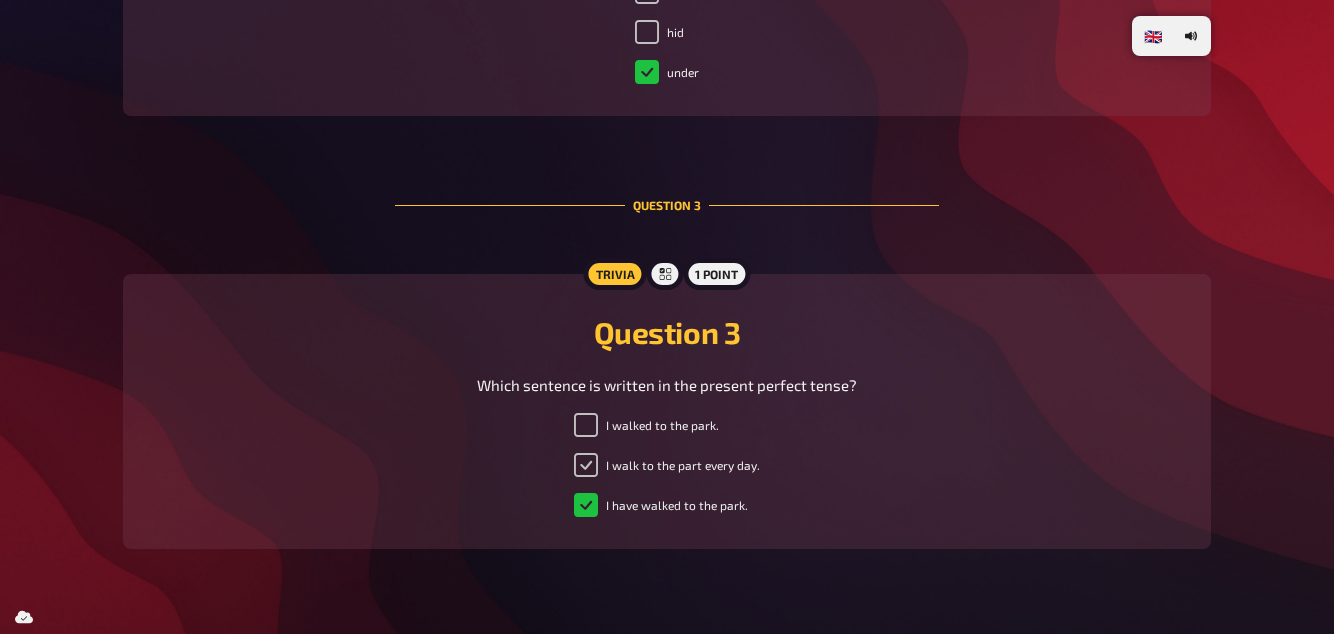 click on "I walk to the part every day." at bounding box center [586, 465] 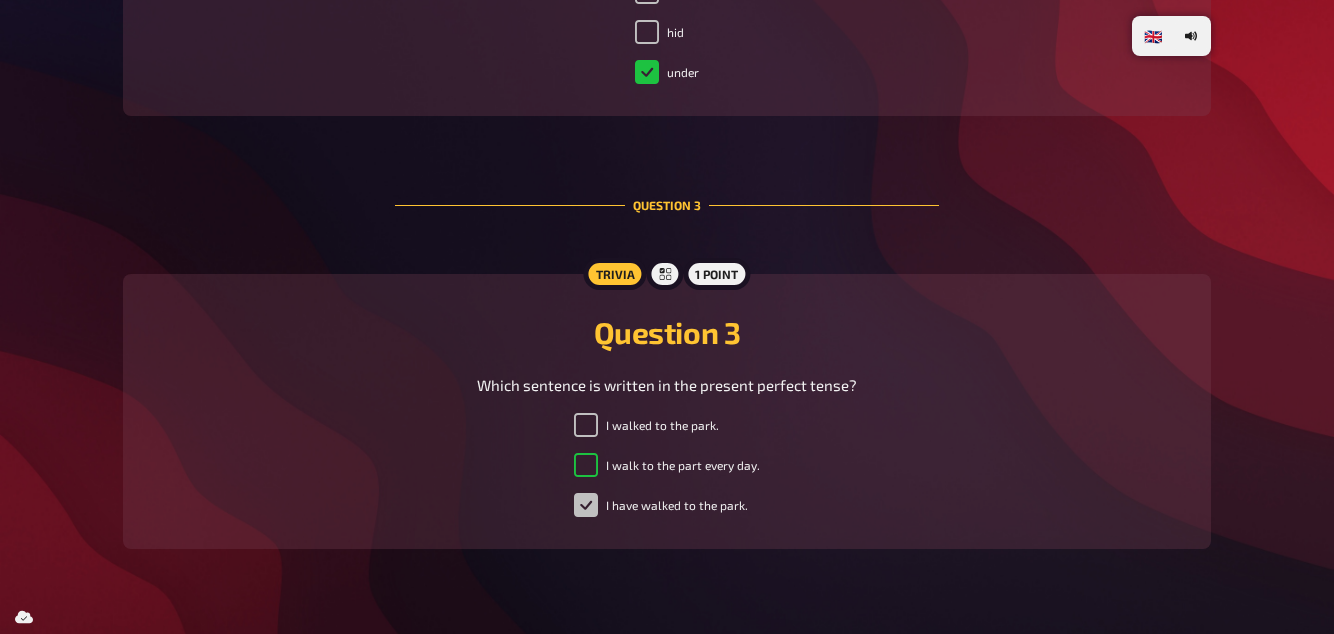 checkbox on "true" 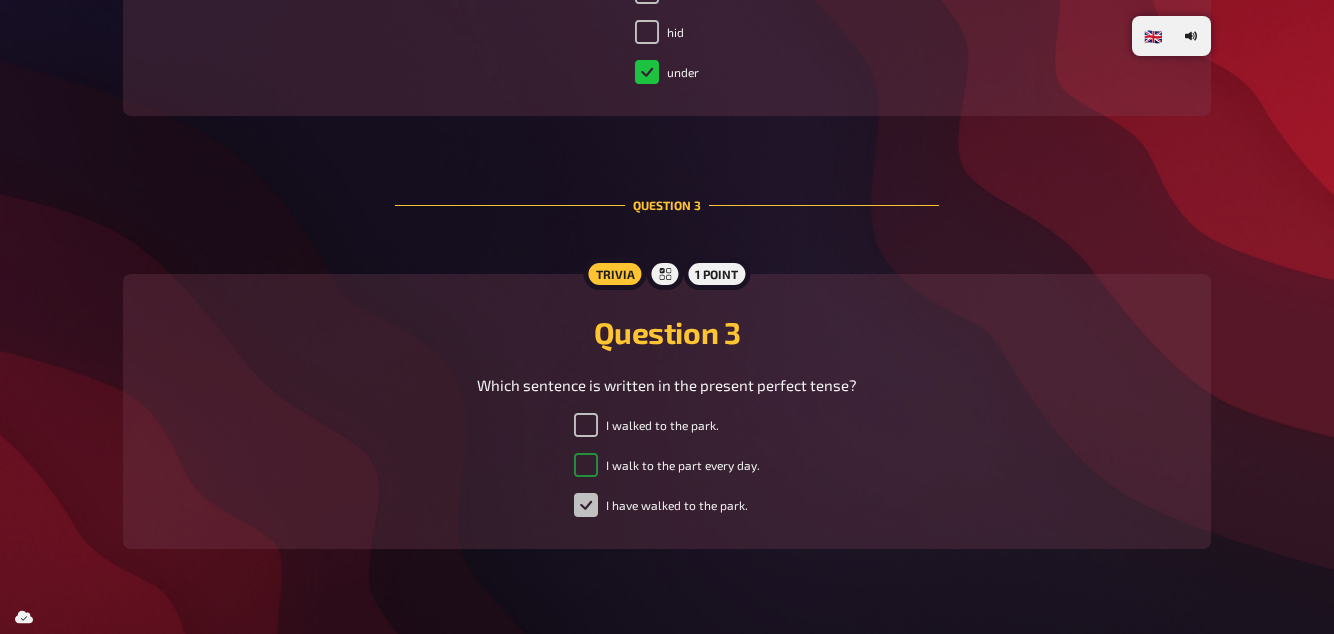 click on "I walk to the part every day." at bounding box center [586, 465] 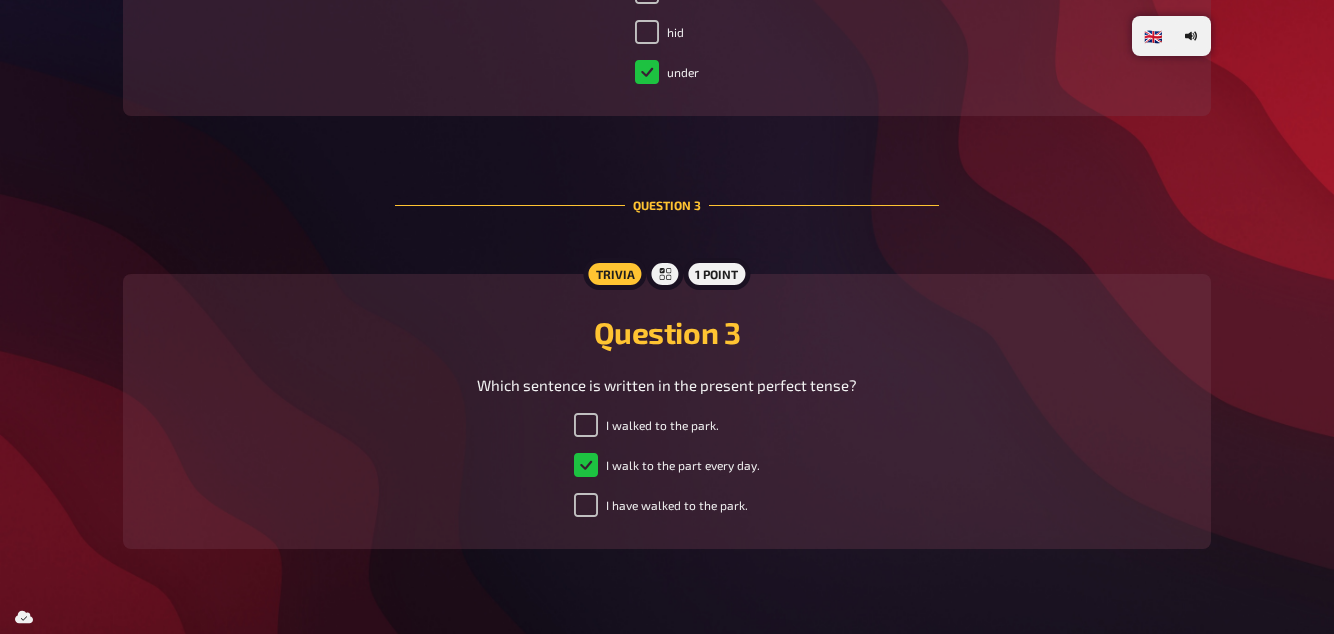 click on "I walk to the part every day." at bounding box center [667, 465] 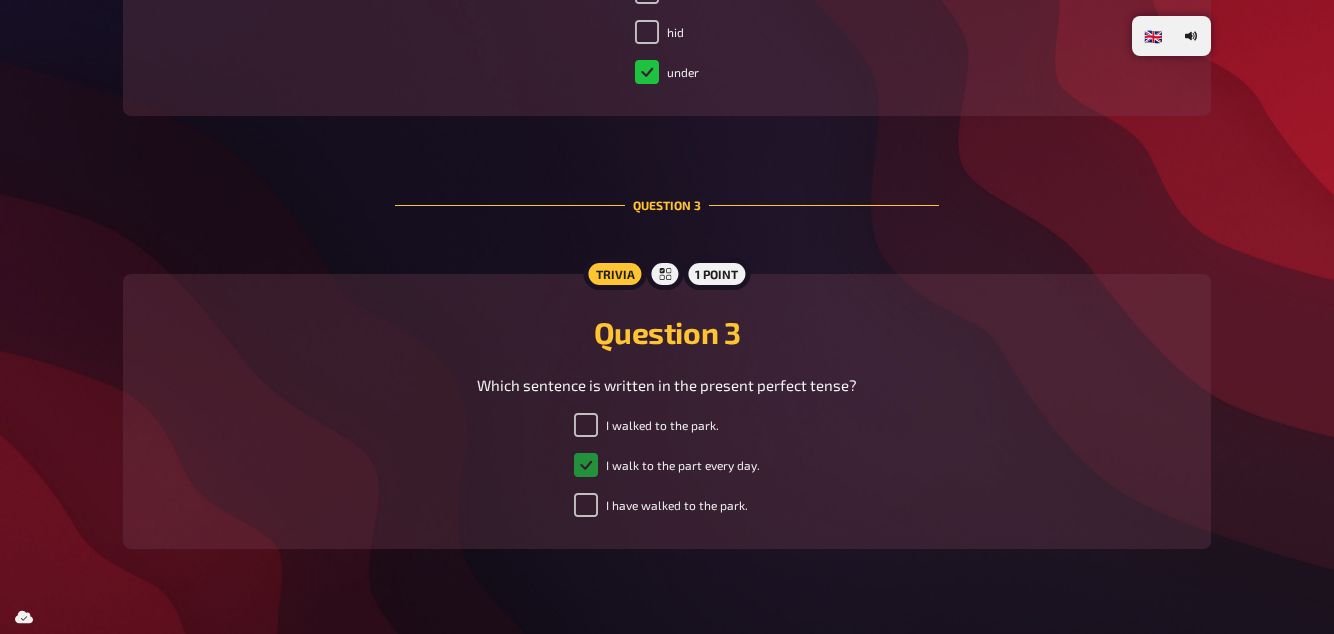 click on "I walk to the part every day." at bounding box center (586, 465) 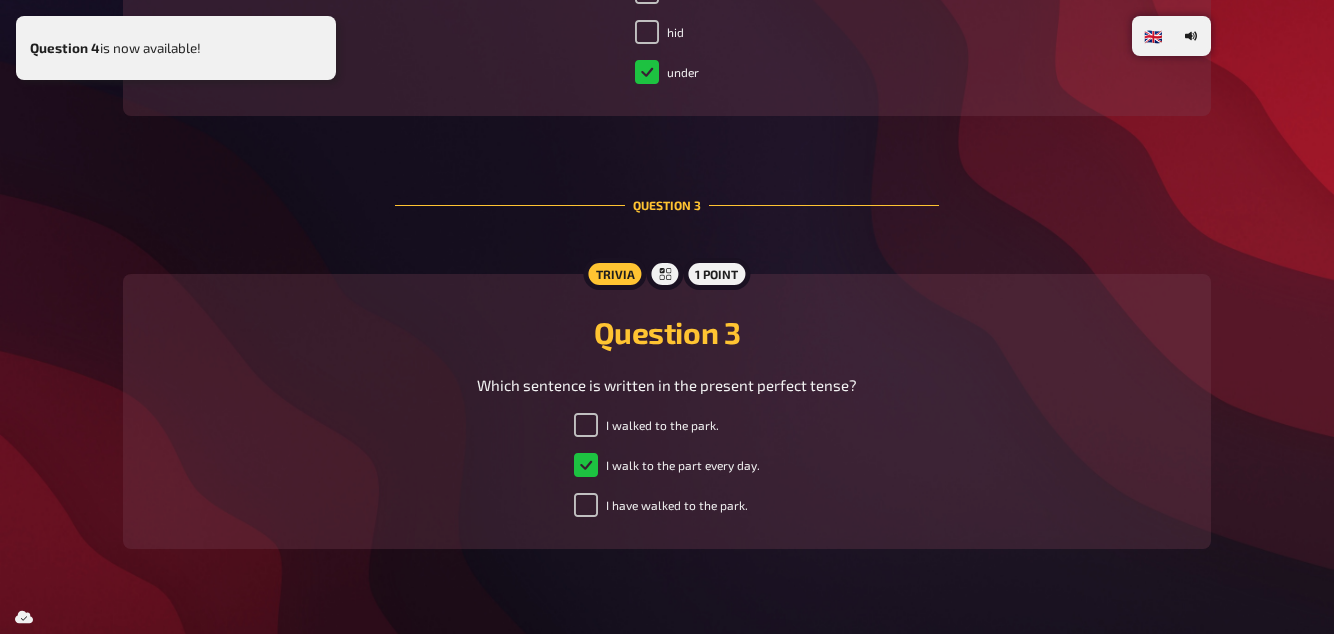click on "I walk to the part every day." at bounding box center (667, 465) 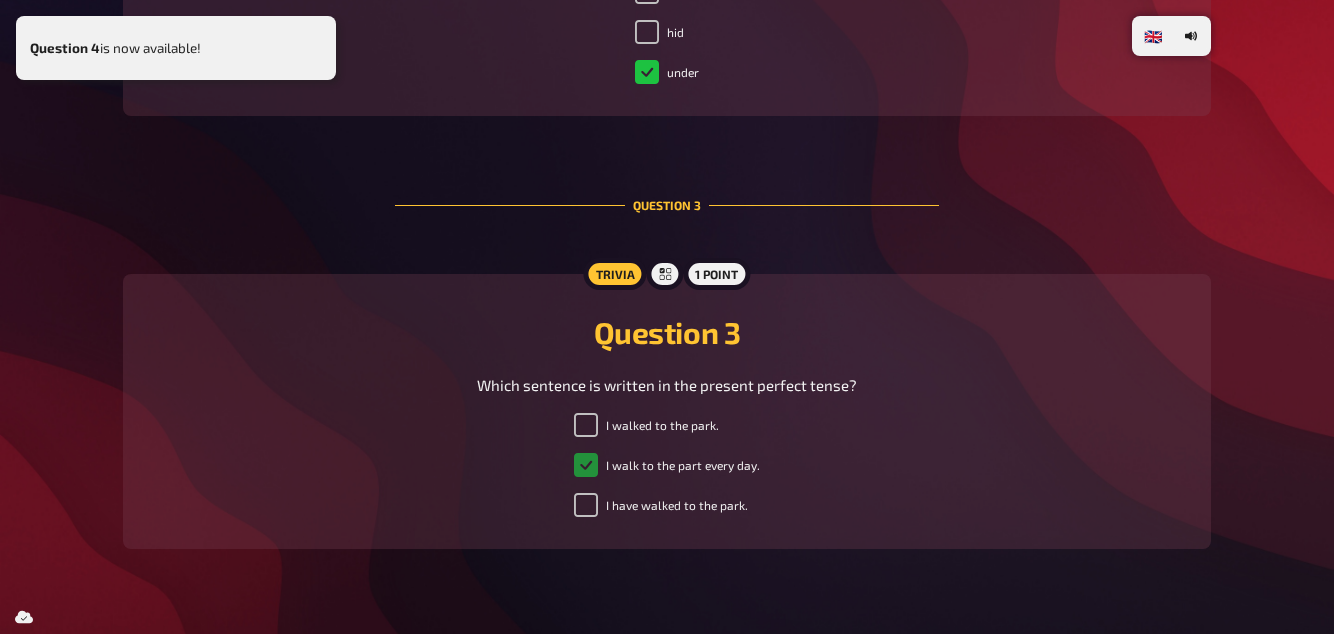 click on "I walk to the part every day." at bounding box center [586, 465] 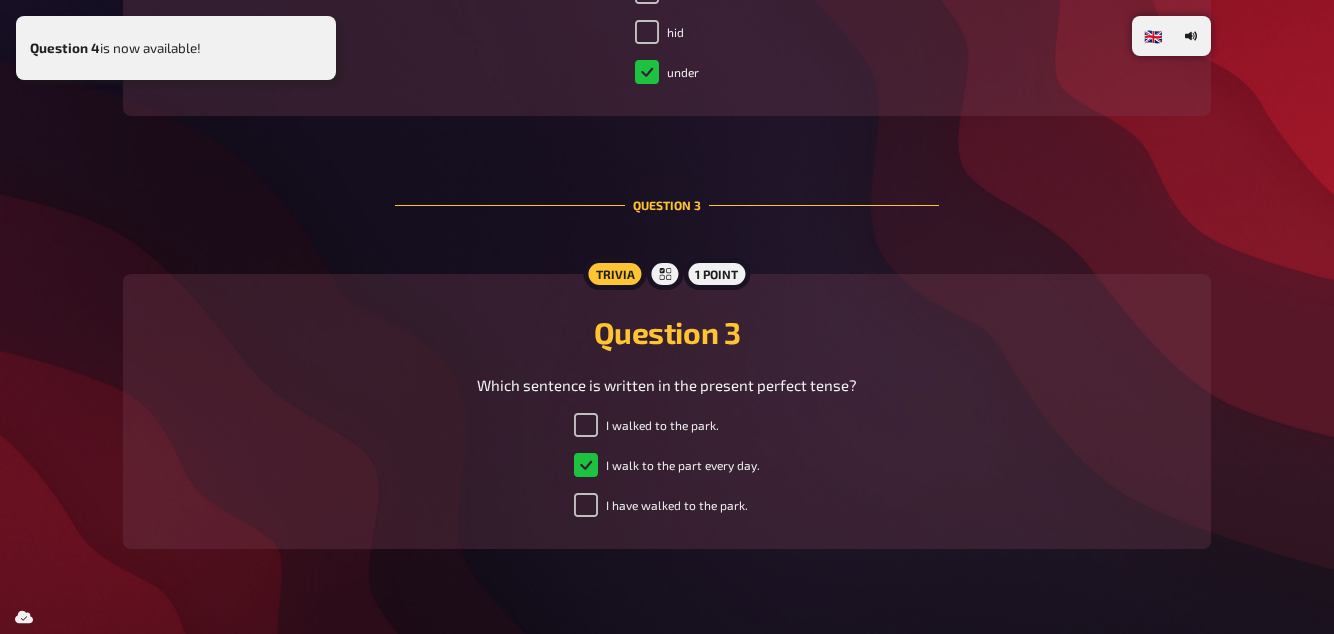 checkbox on "true" 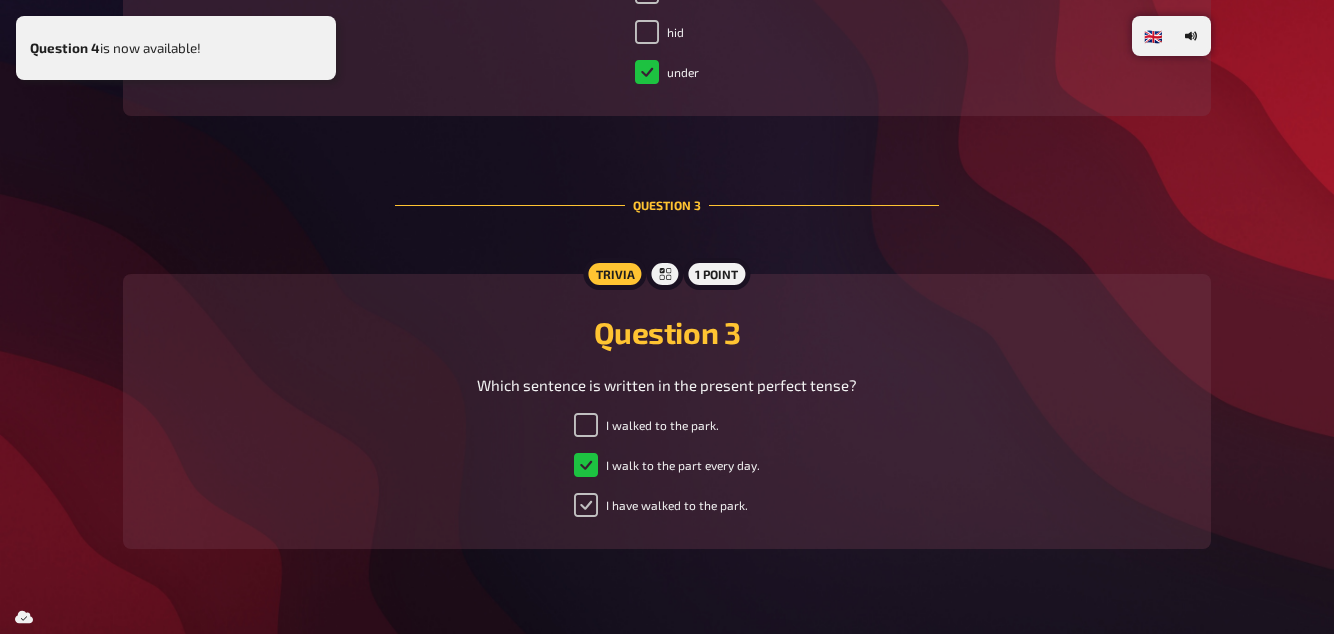 click on "I have walked to the park." at bounding box center [586, 505] 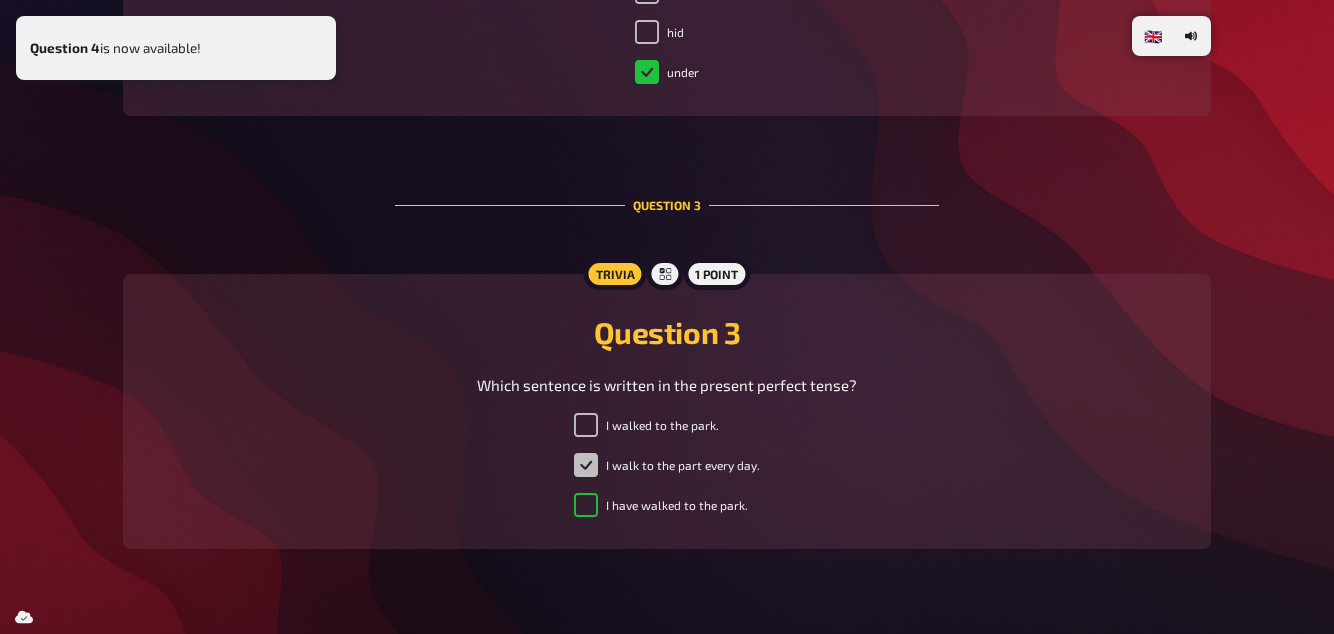 checkbox on "true" 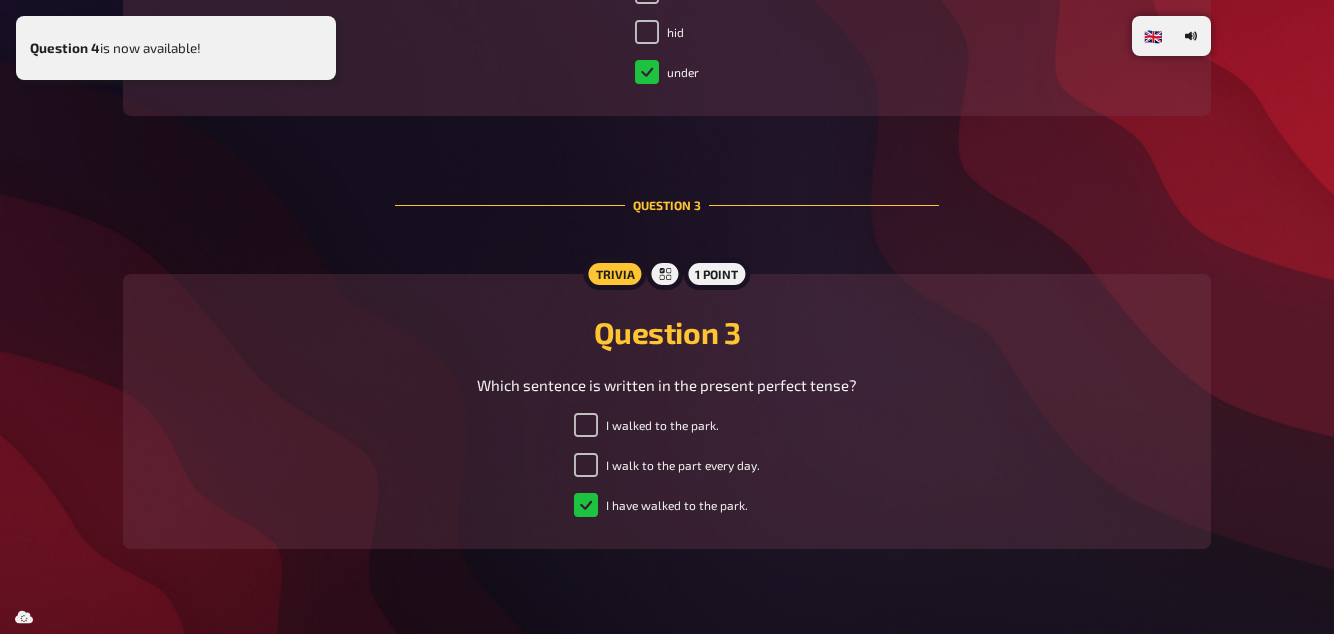 click on "I have walked to the park." at bounding box center (661, 505) 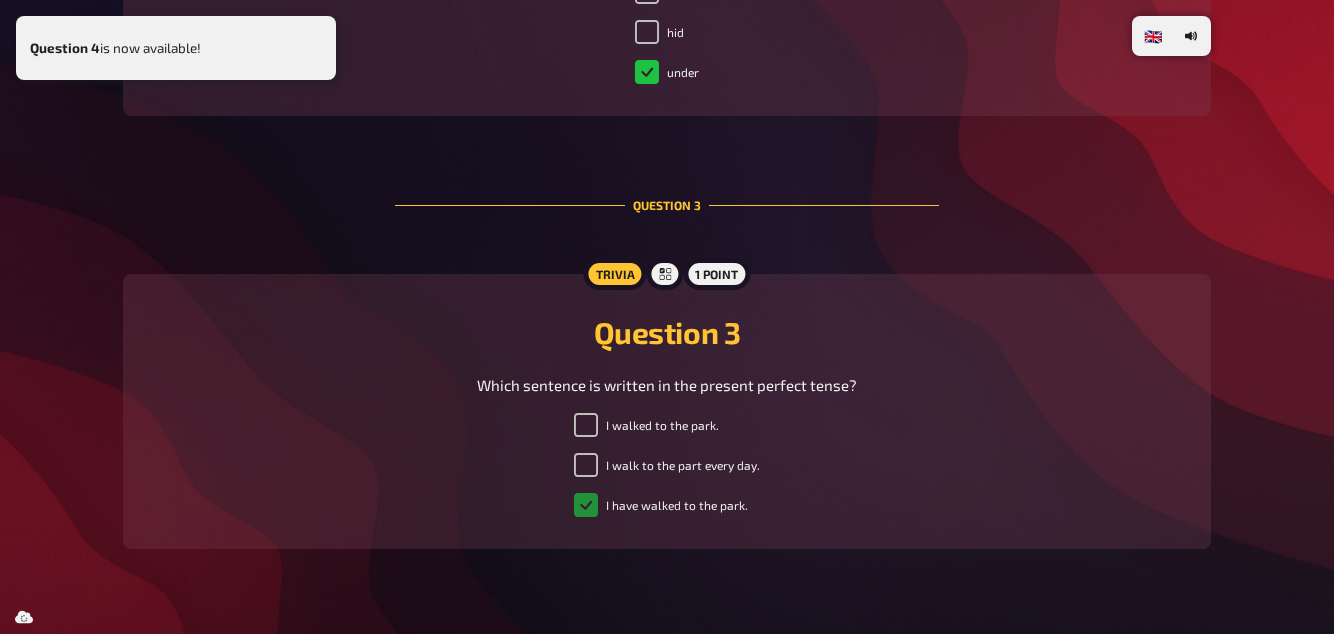 click on "I have walked to the park." at bounding box center [586, 505] 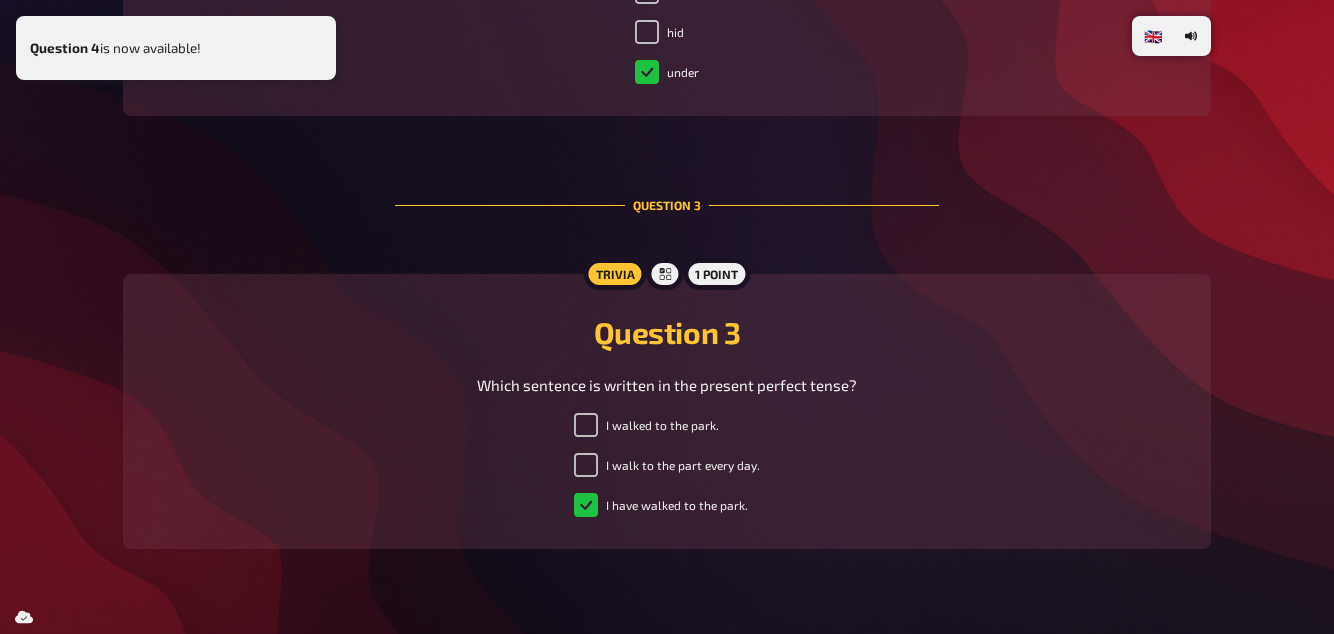click on "I have walked to the park." at bounding box center (661, 505) 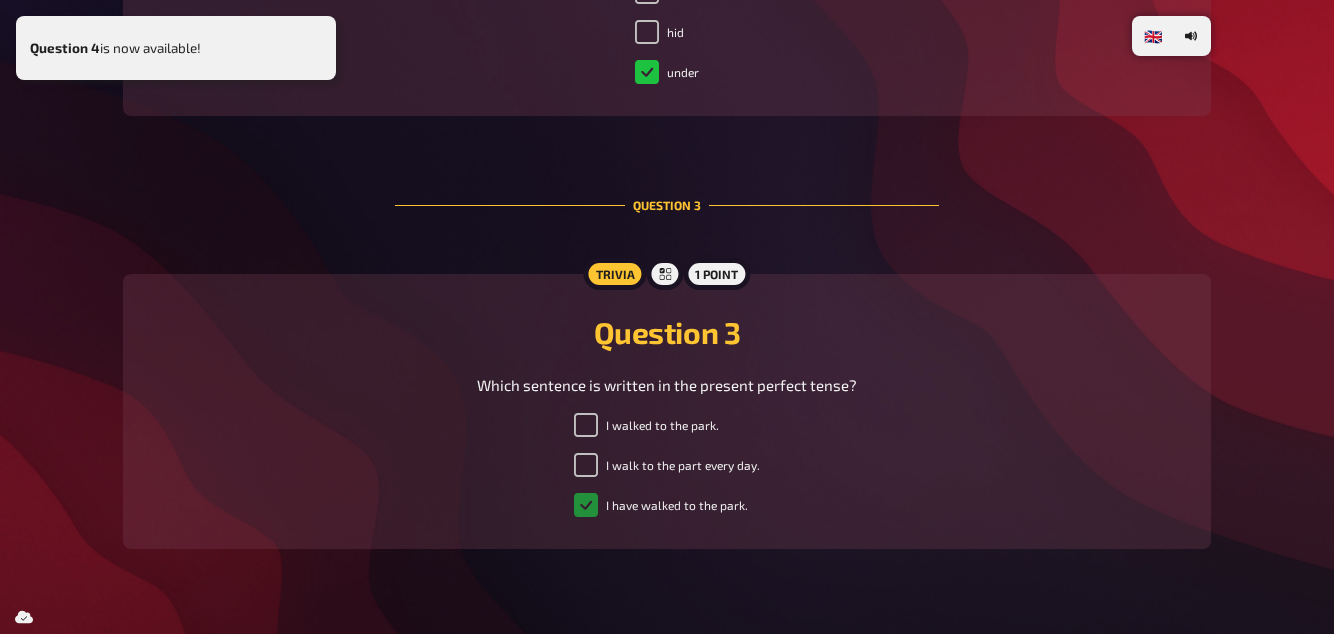 click on "I have walked to the park." at bounding box center [586, 505] 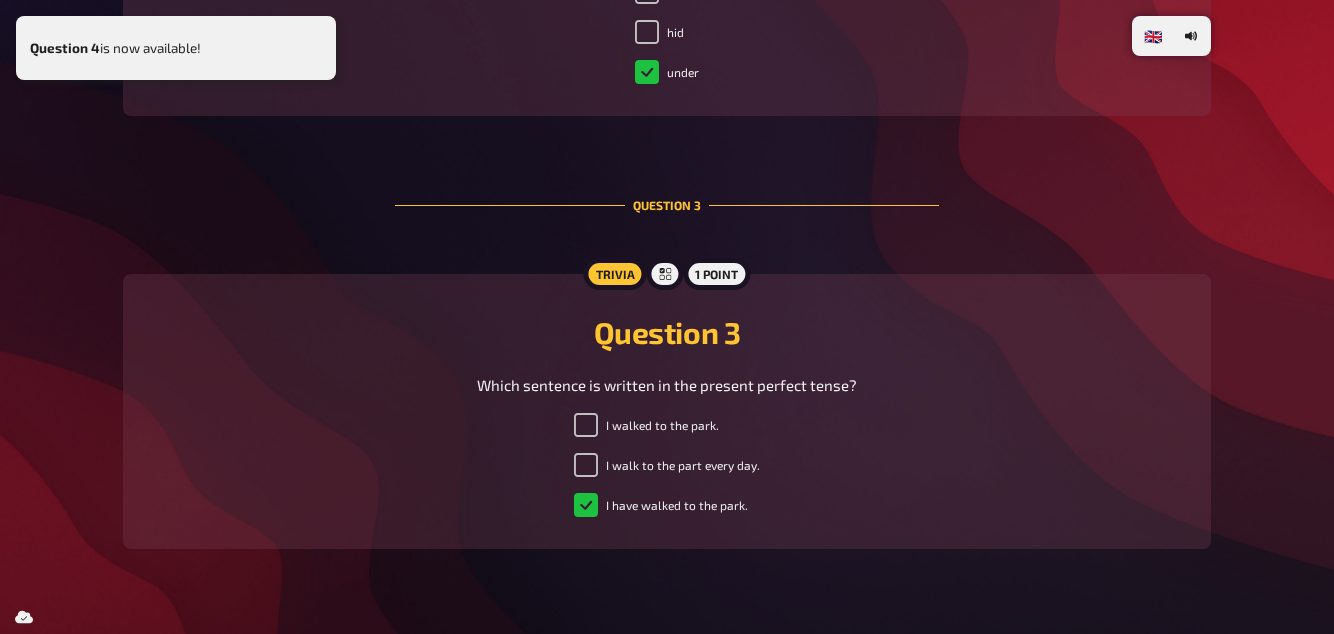 click on "I have walked to the park." at bounding box center [661, 505] 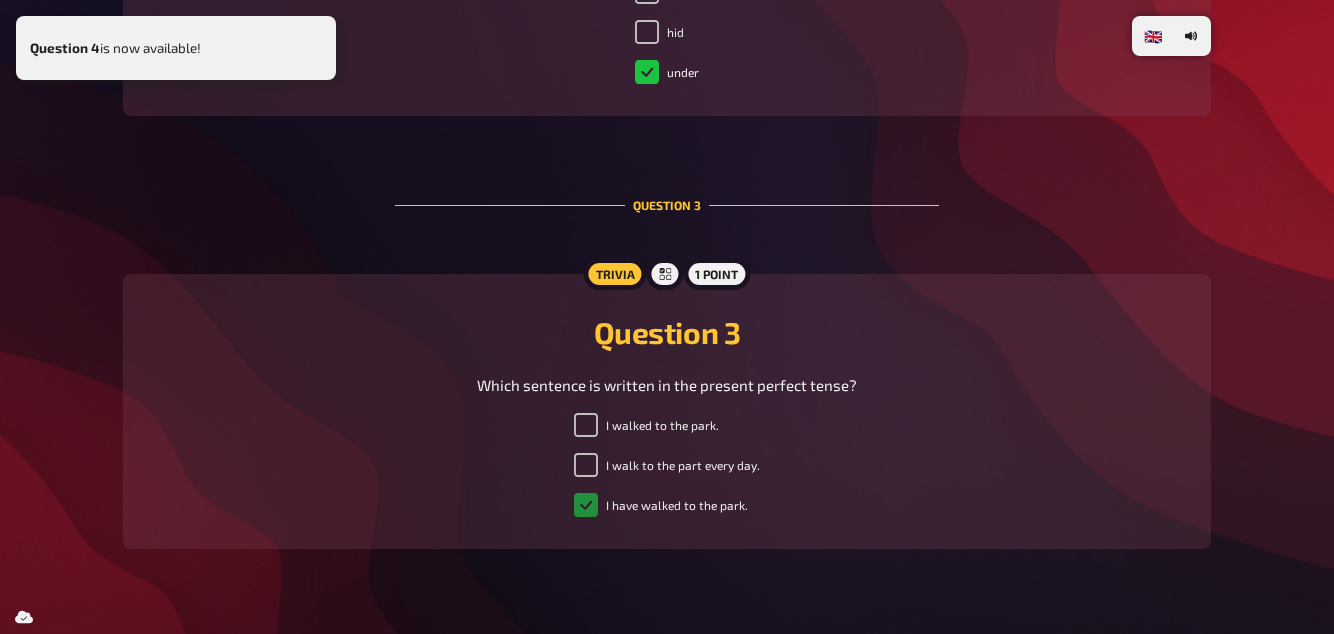 click on "I have walked to the park." at bounding box center (586, 505) 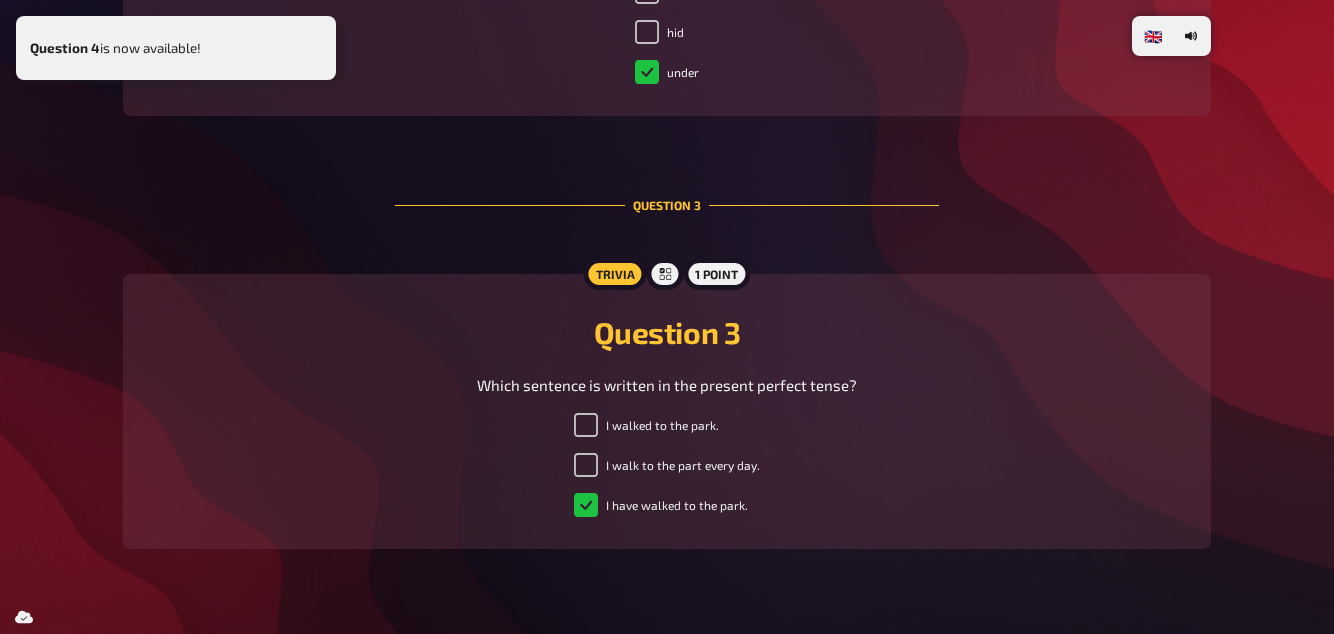 checkbox on "true" 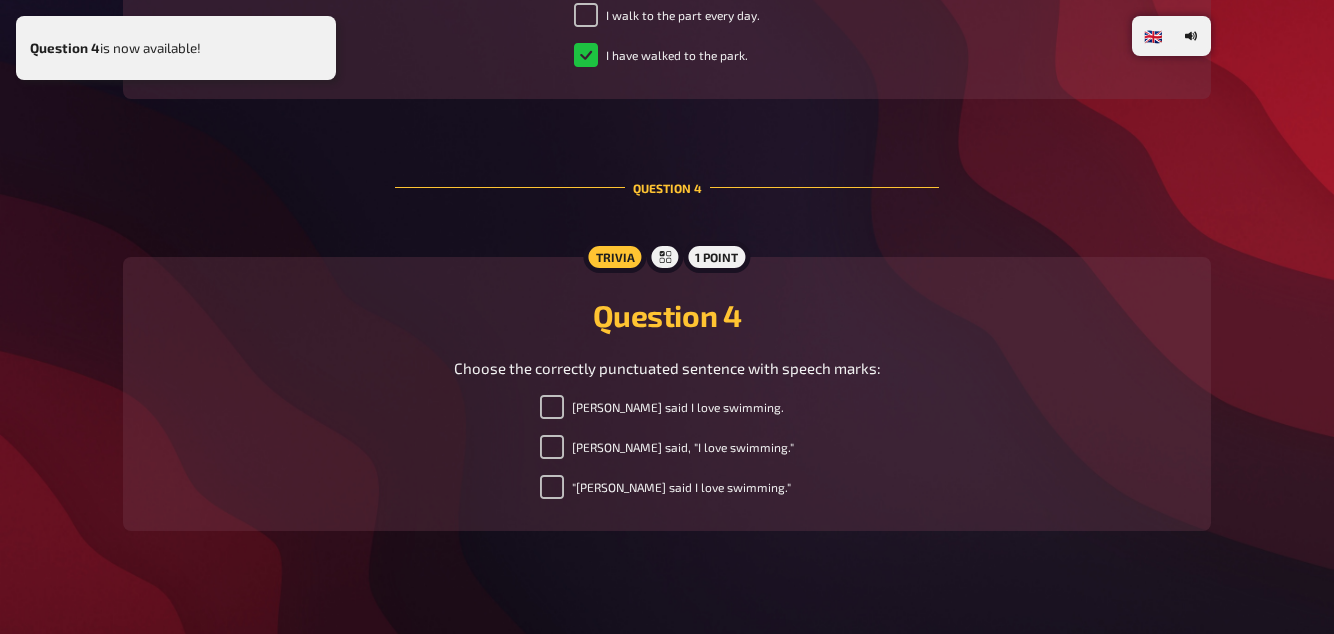scroll, scrollTop: 1720, scrollLeft: 0, axis: vertical 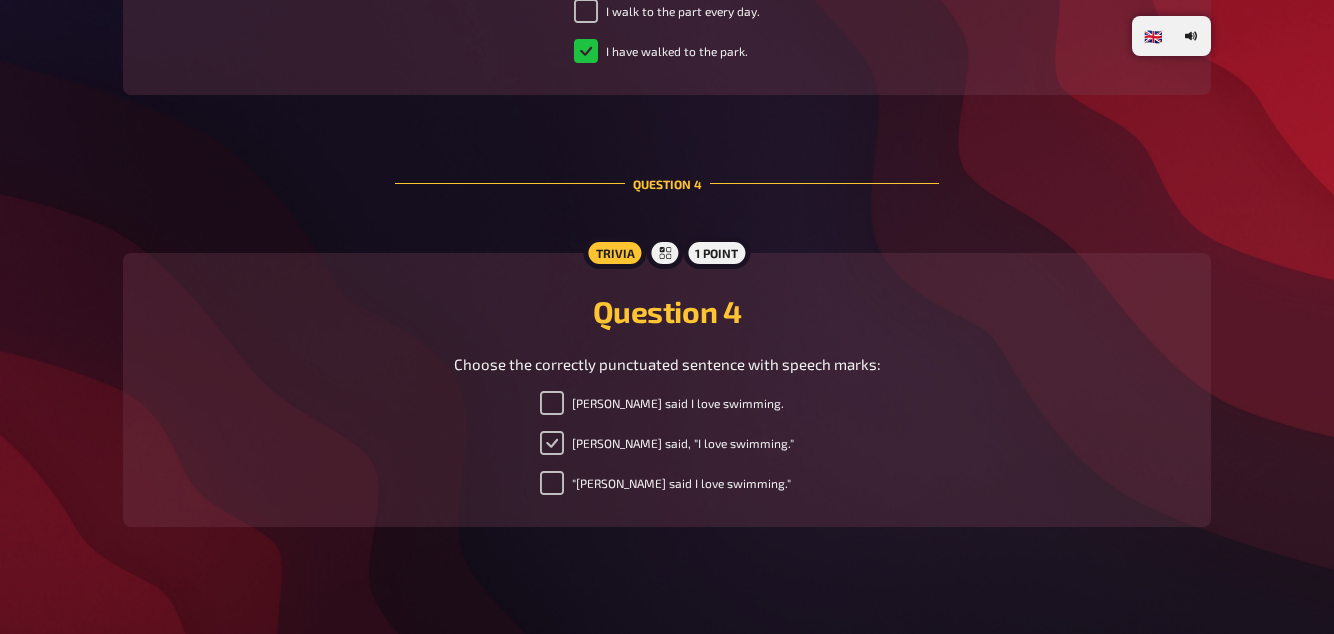 click on "[PERSON_NAME] said, "I love swimming."" at bounding box center [552, 443] 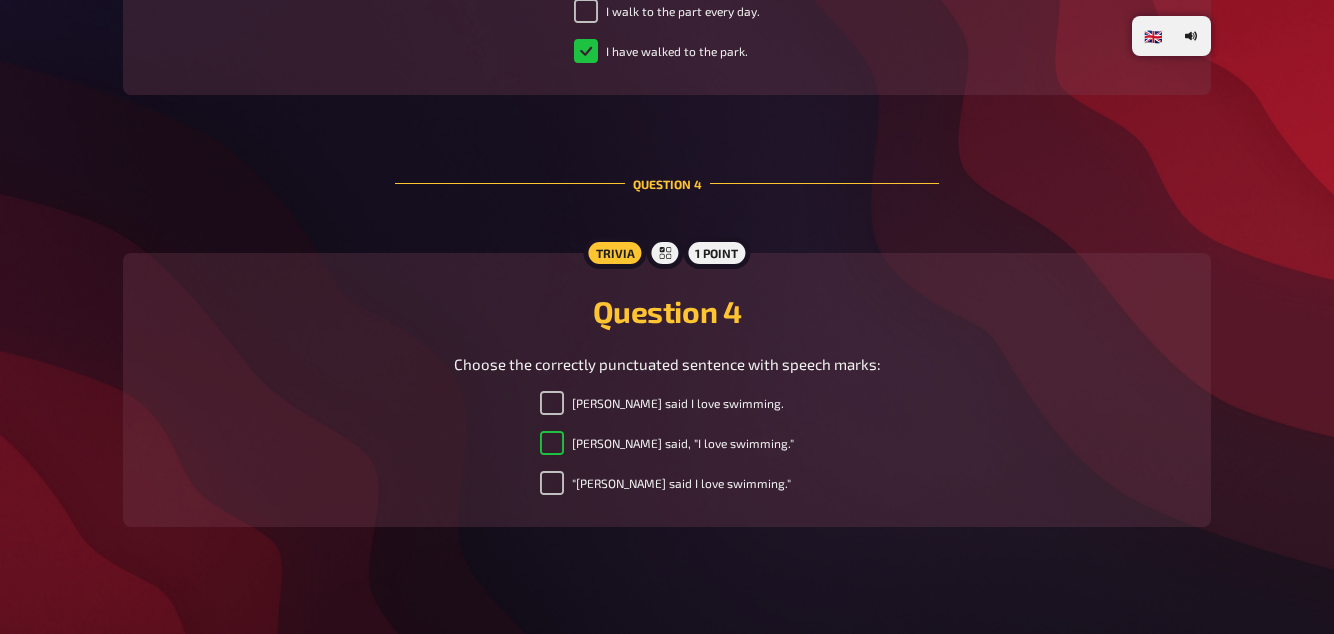 checkbox on "true" 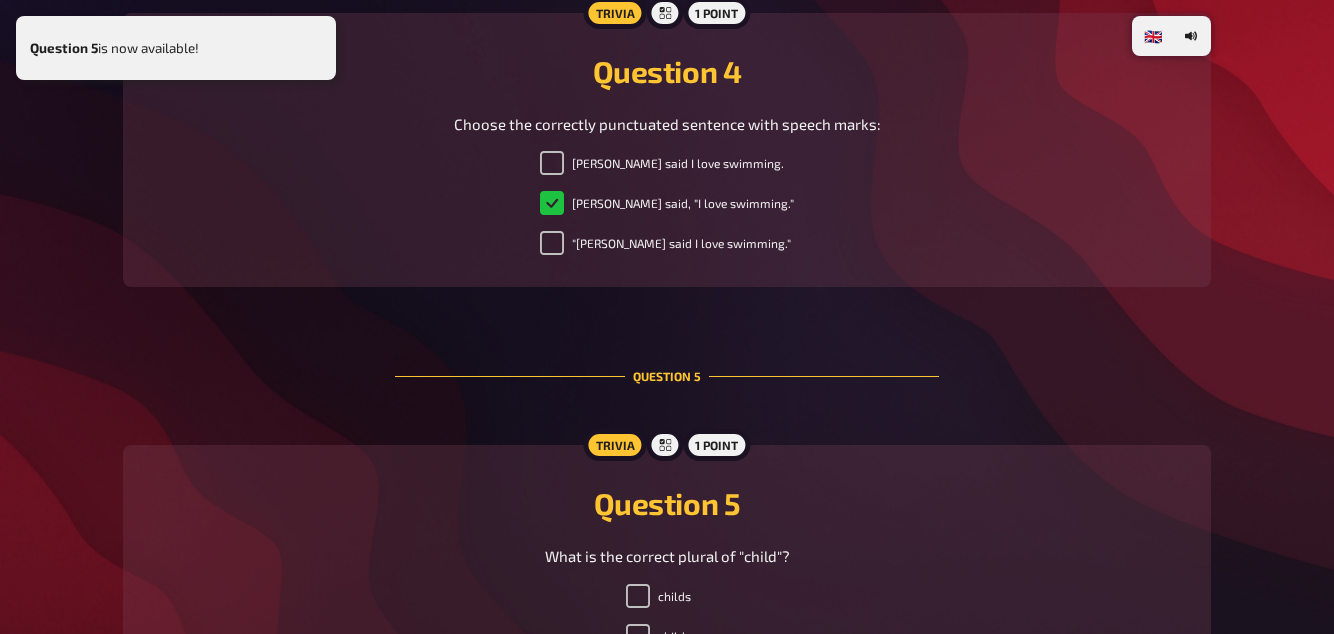 scroll, scrollTop: 2154, scrollLeft: 0, axis: vertical 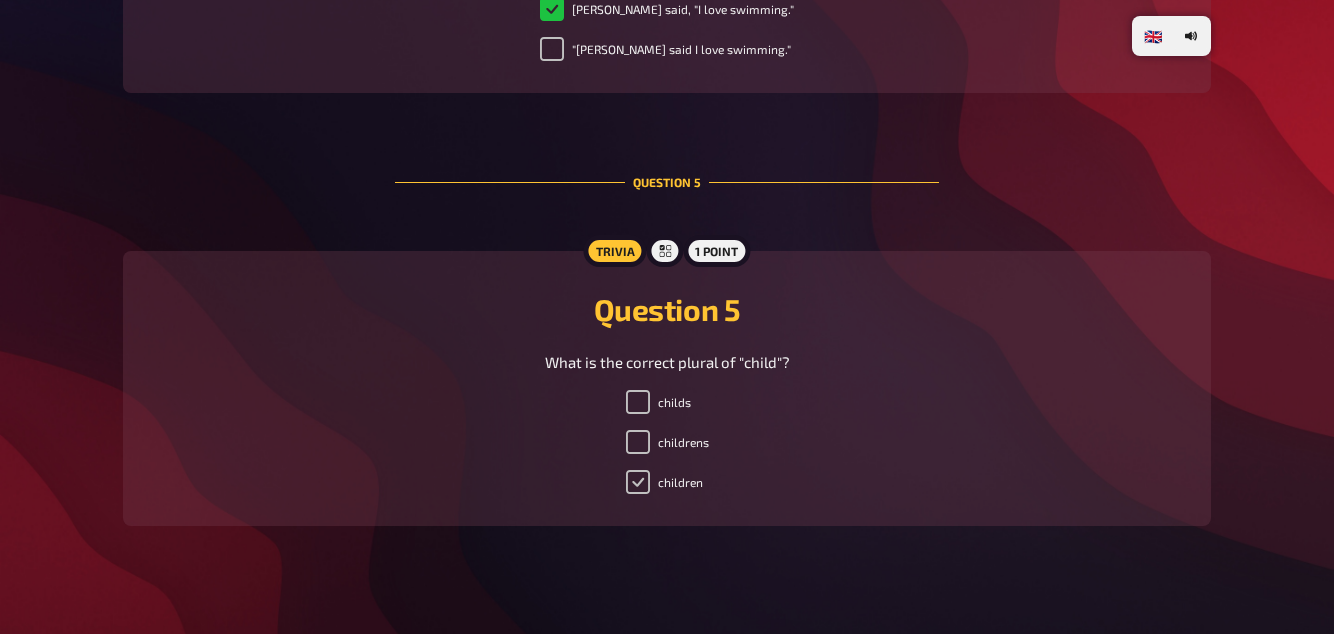 click on "children" at bounding box center (638, 482) 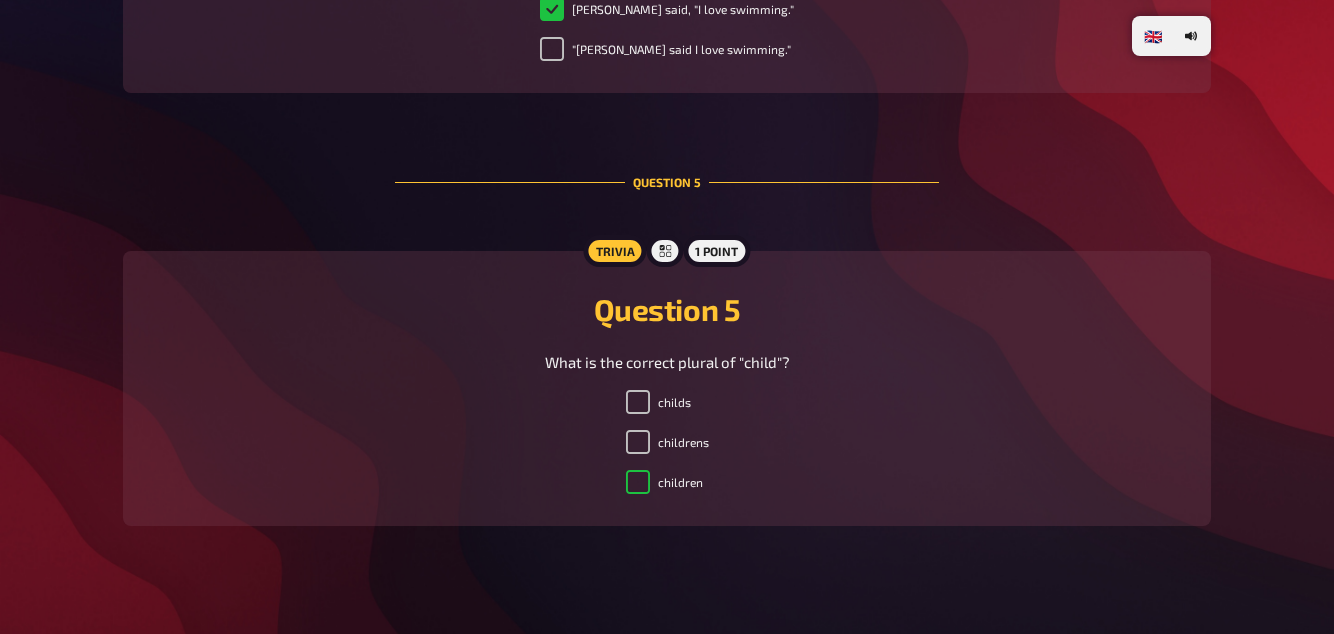 checkbox on "true" 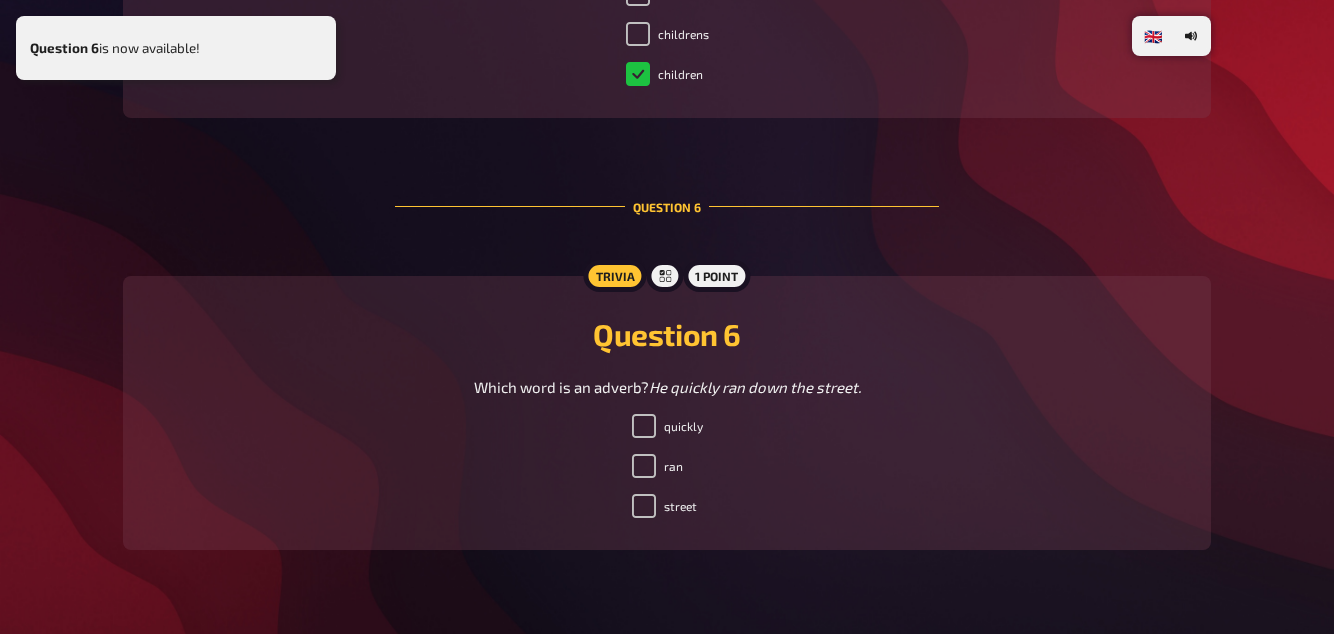 scroll, scrollTop: 2586, scrollLeft: 0, axis: vertical 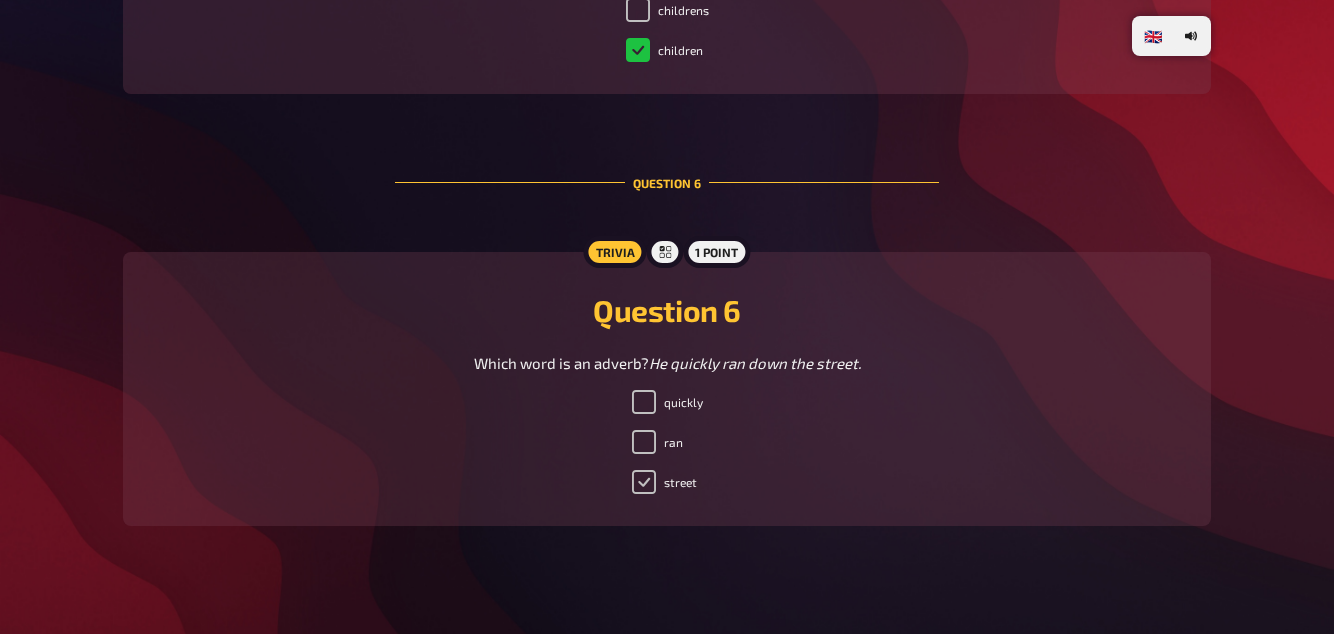 click on "street" at bounding box center (644, 482) 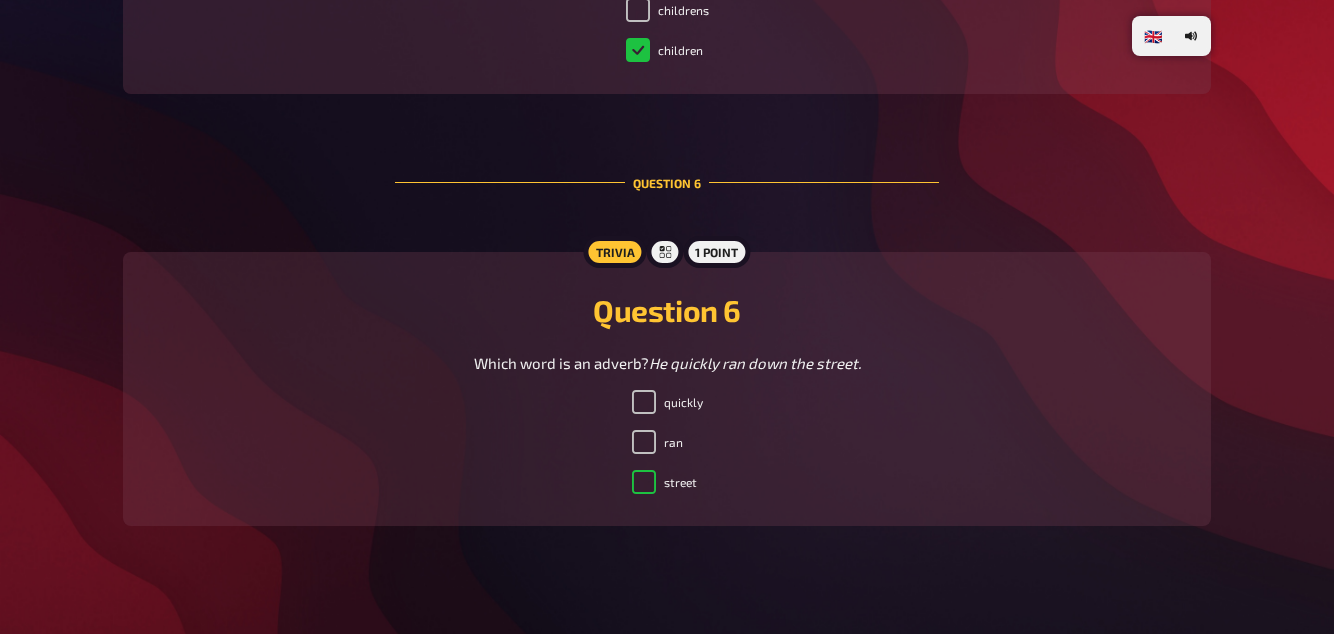 checkbox on "true" 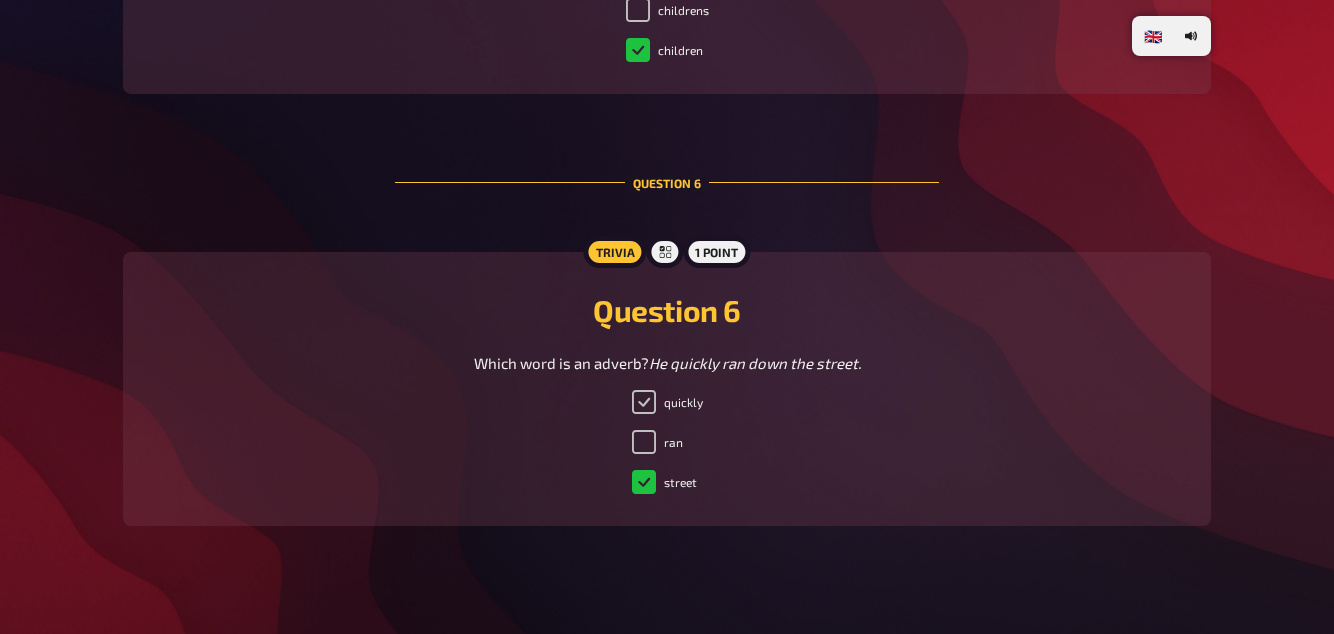click on "quickly" at bounding box center [644, 402] 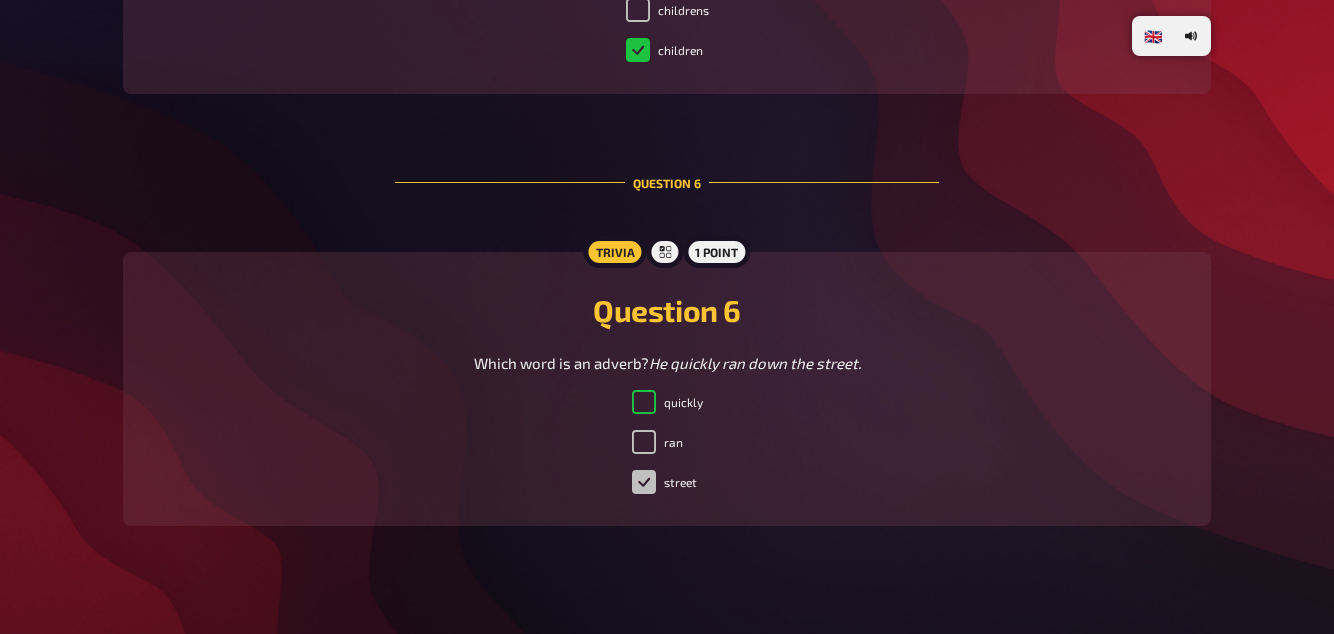 checkbox on "true" 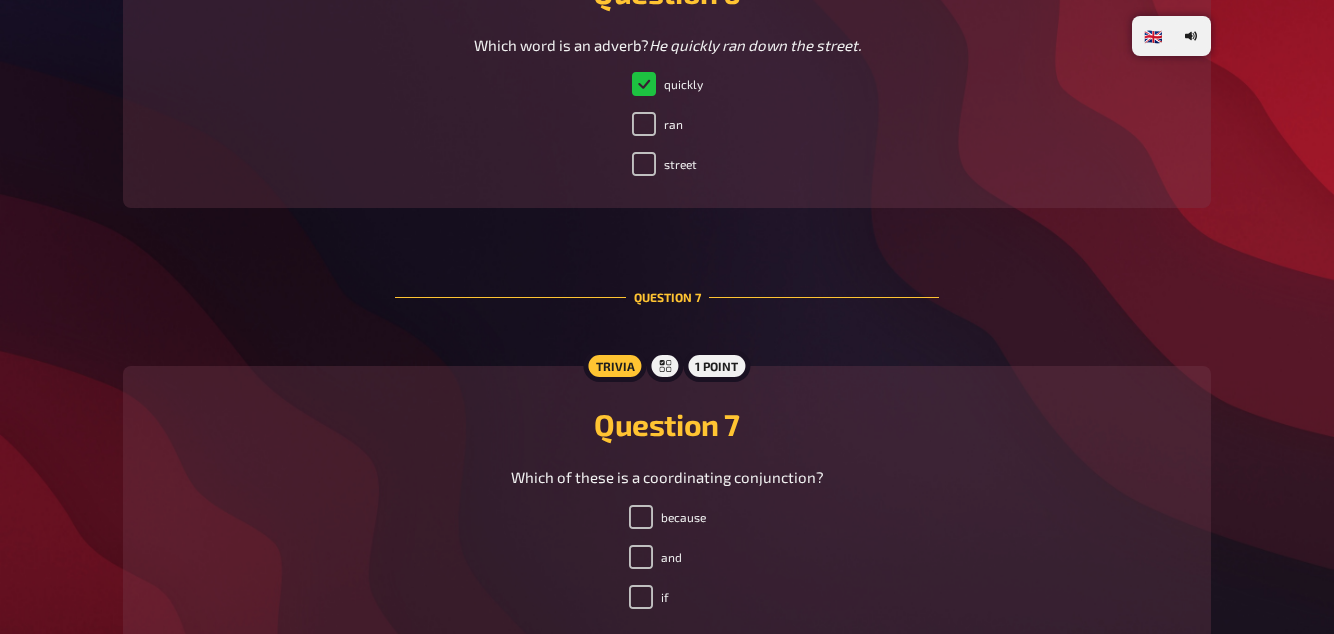 scroll, scrollTop: 3020, scrollLeft: 0, axis: vertical 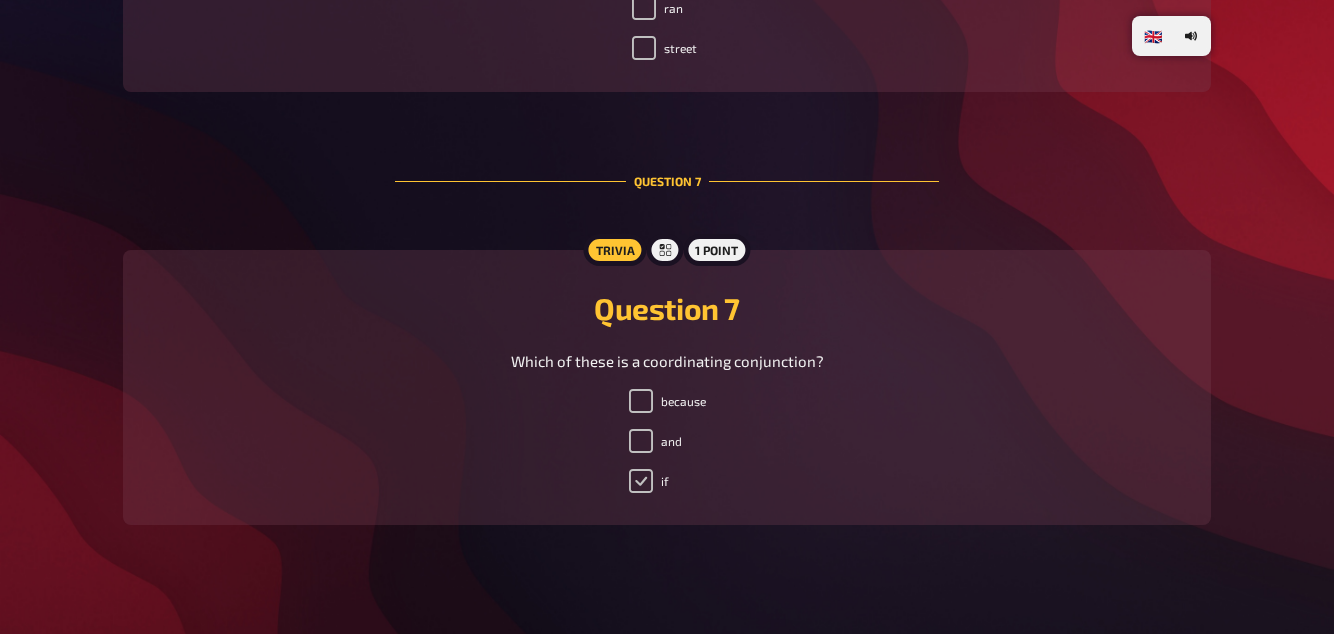 click on "if" at bounding box center (641, 481) 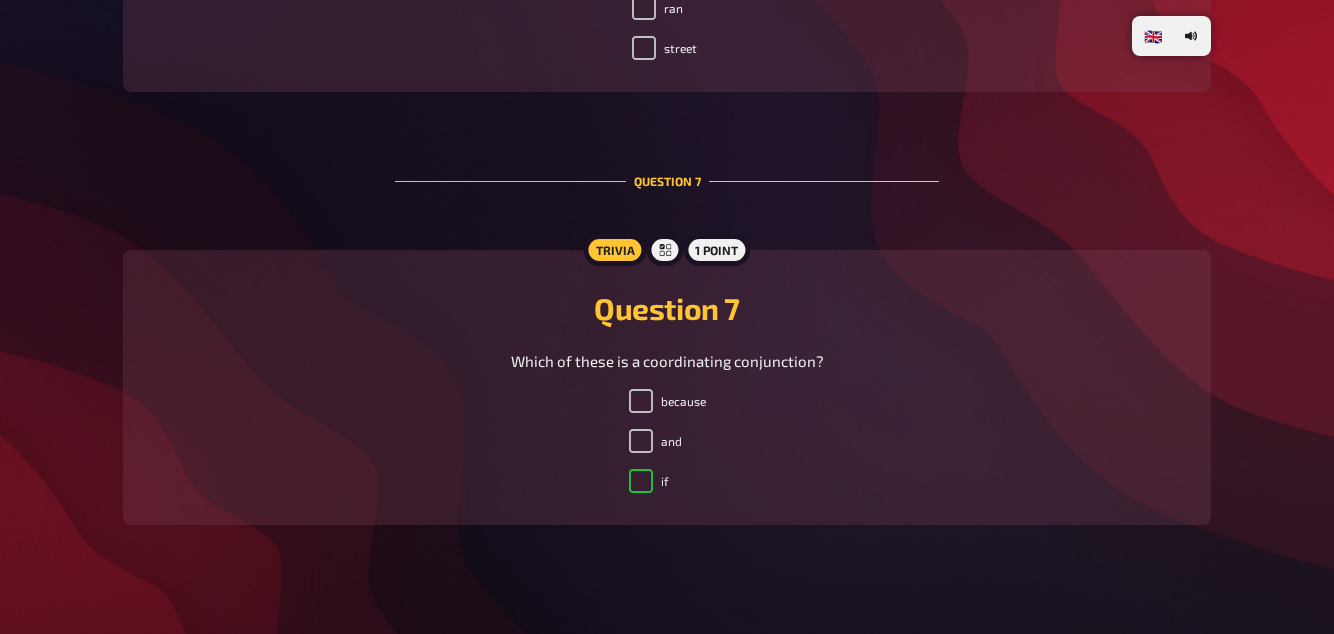 checkbox on "true" 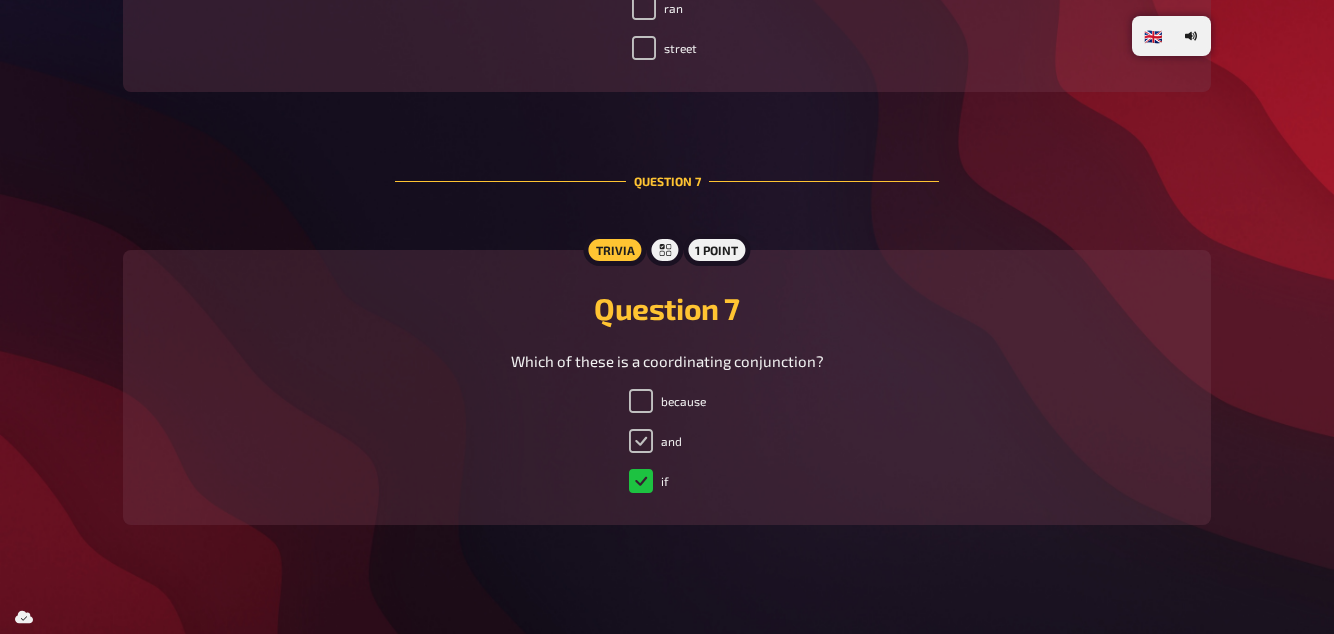 click on "and" at bounding box center [641, 441] 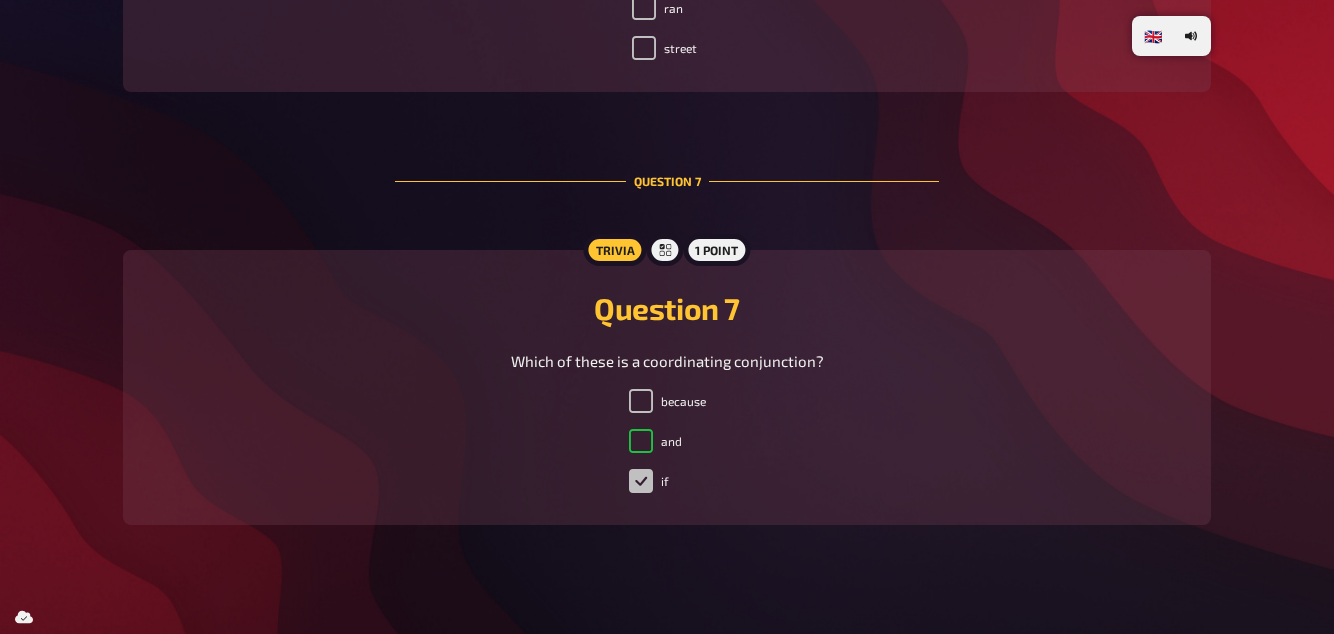 checkbox on "true" 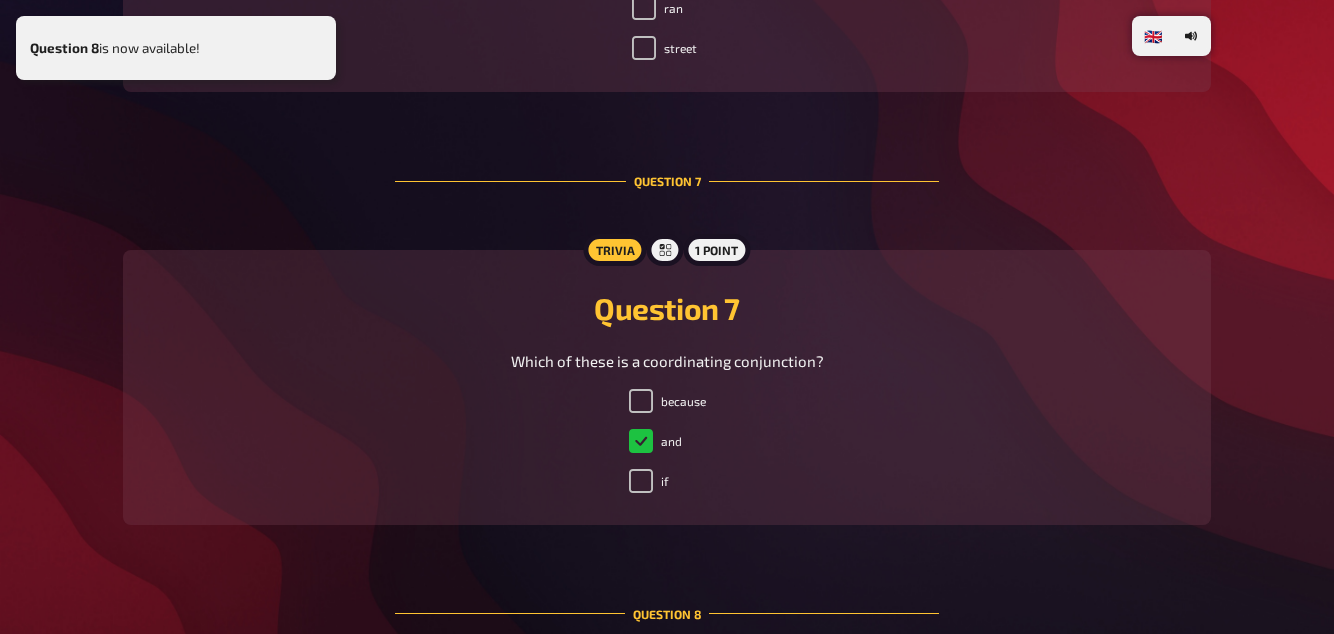 click on "Which of these is a coordinating conjunction?" at bounding box center (667, 361) 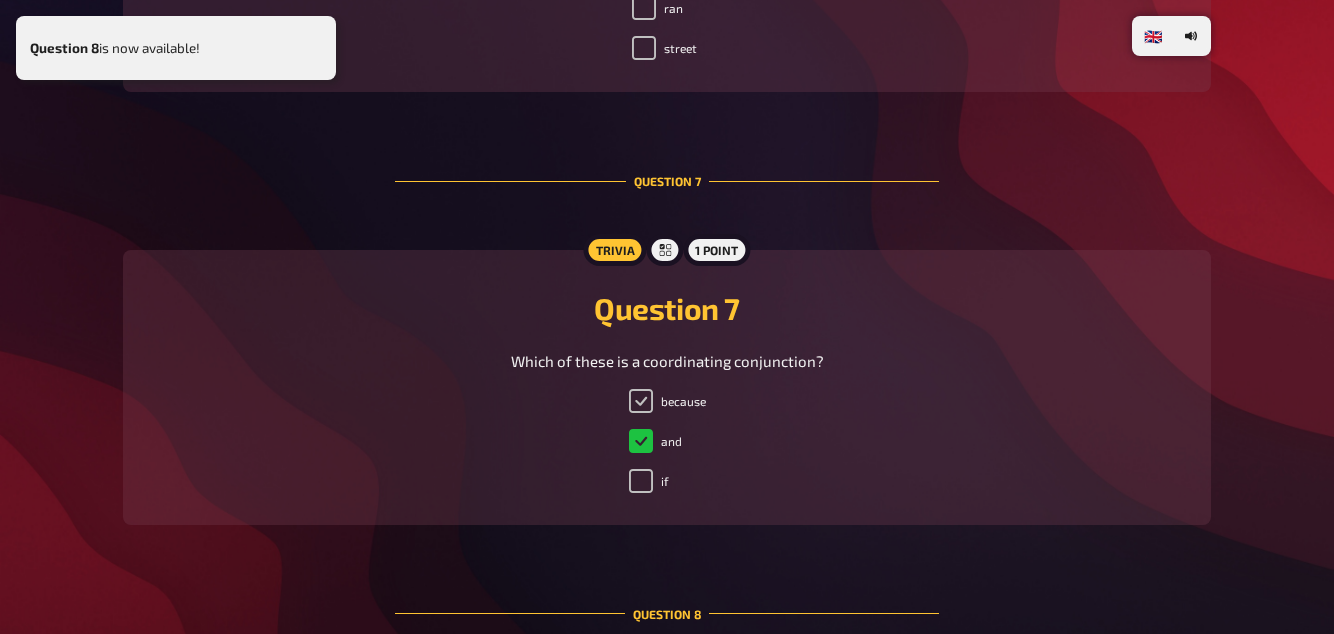 click on "because" at bounding box center (641, 401) 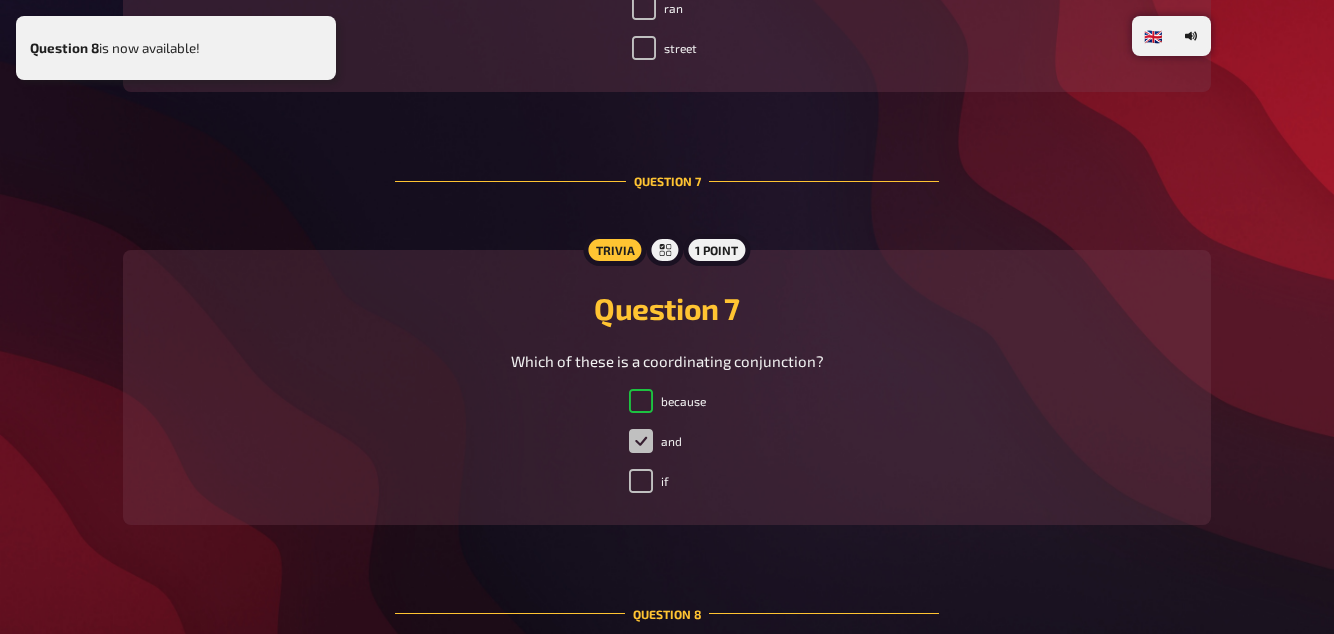 checkbox on "true" 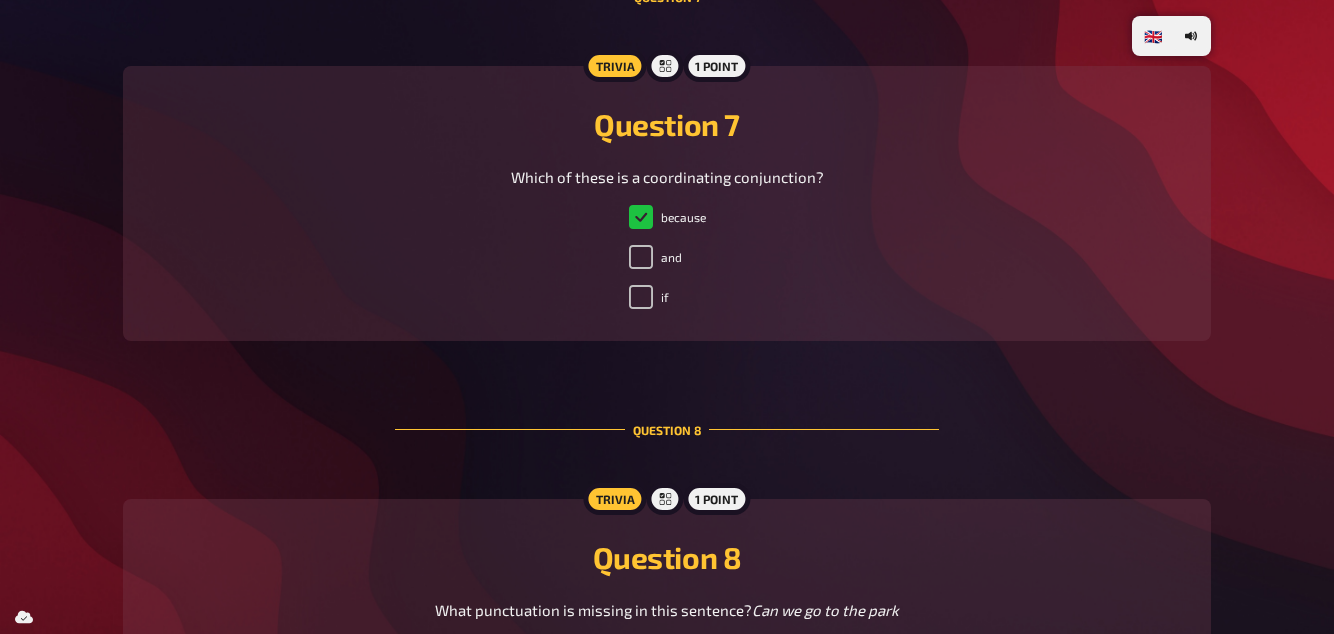 scroll, scrollTop: 3474, scrollLeft: 0, axis: vertical 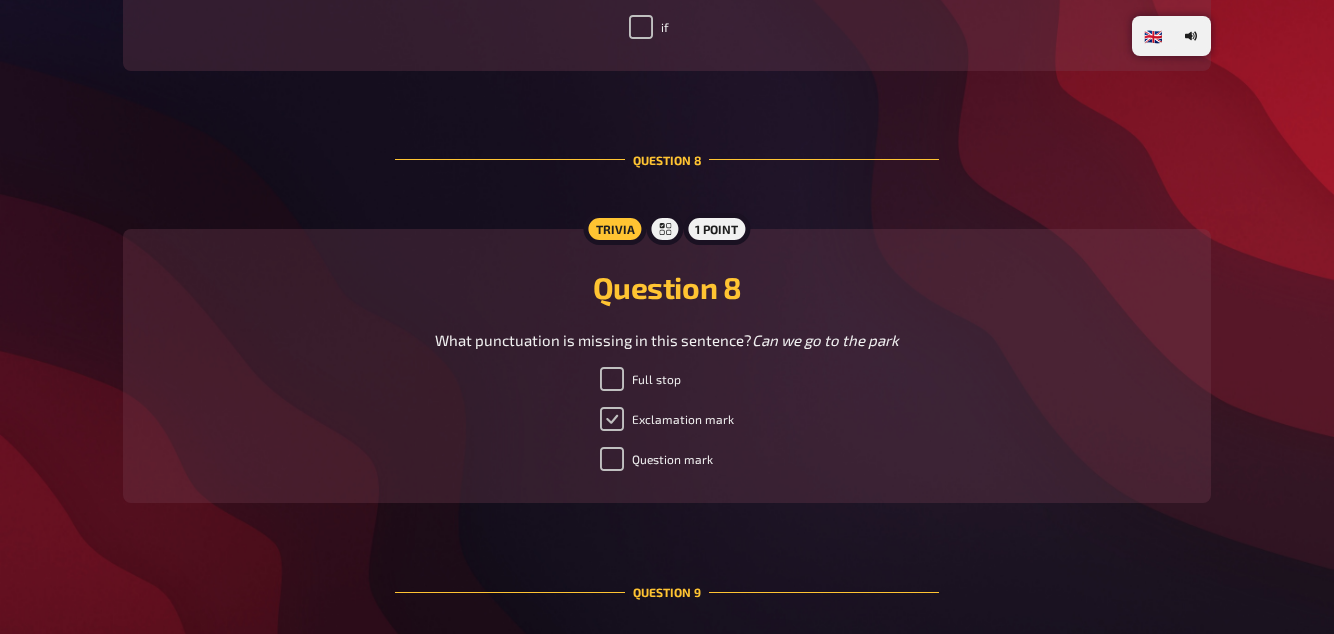 click on "Exclamation mark" at bounding box center [612, 419] 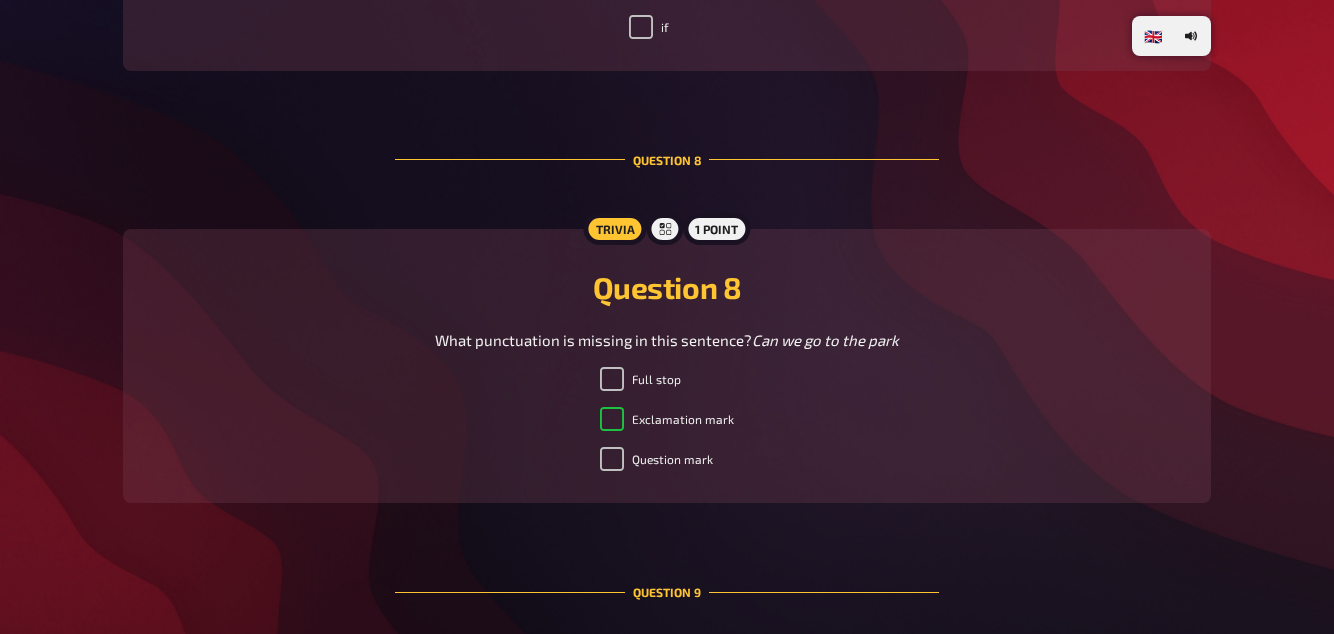 checkbox on "true" 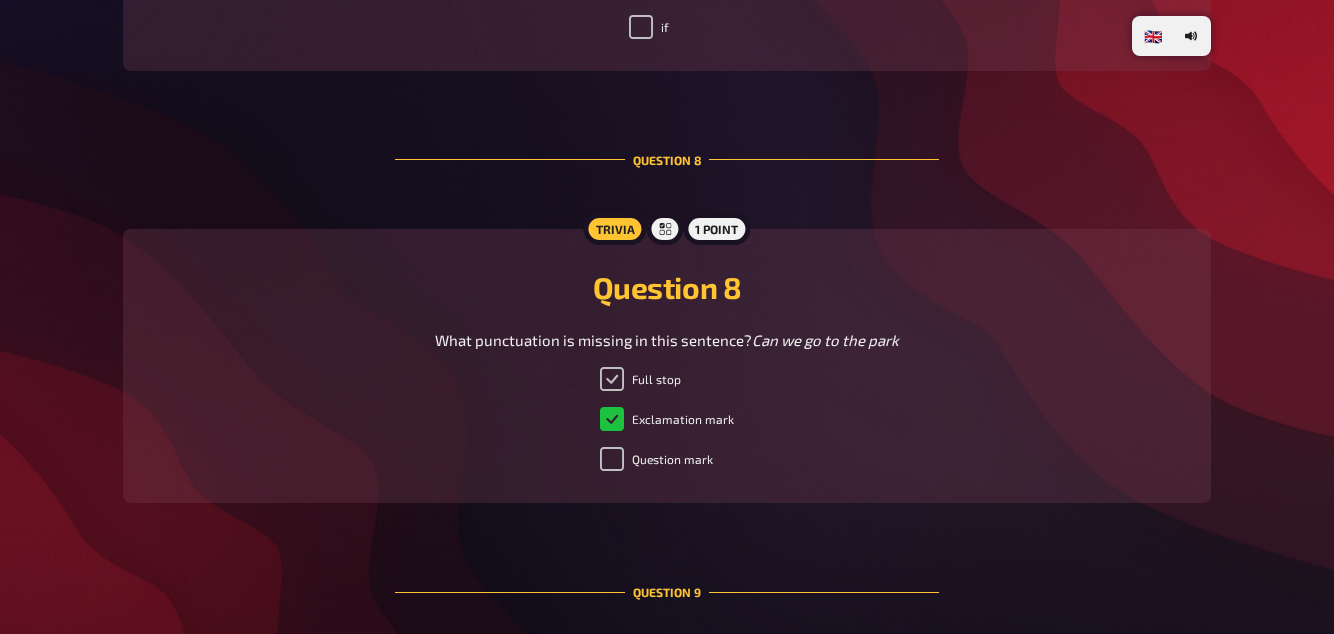 click on "Full stop" at bounding box center [612, 379] 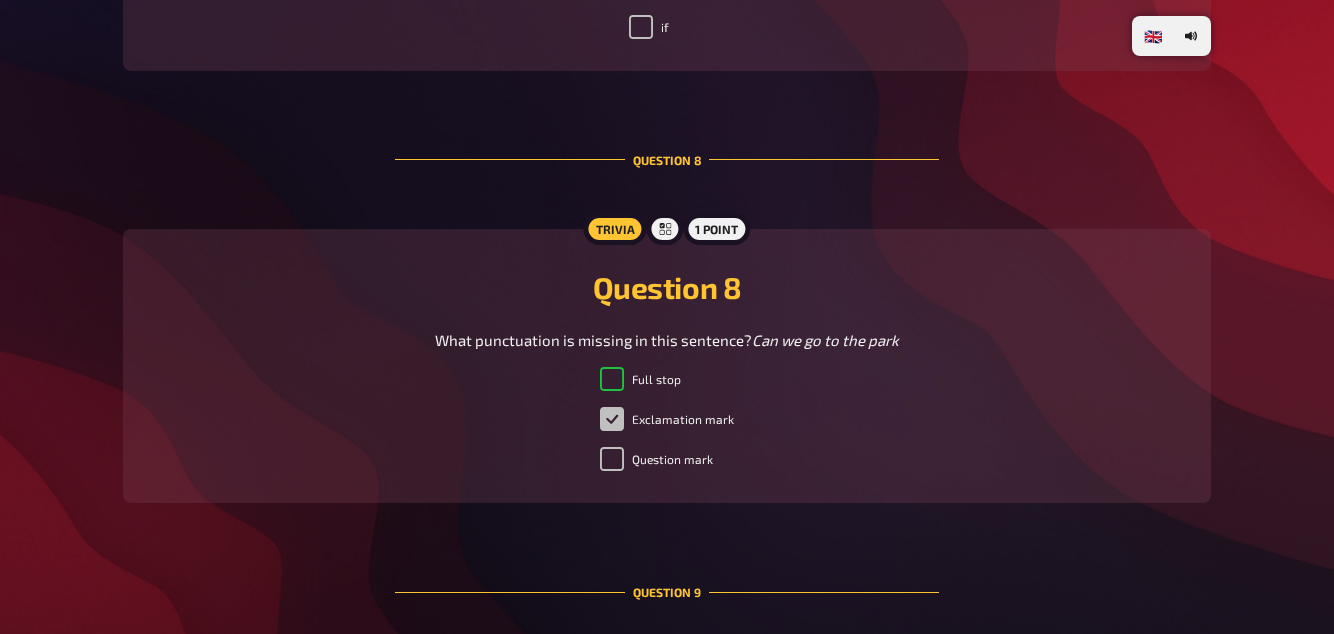 checkbox on "true" 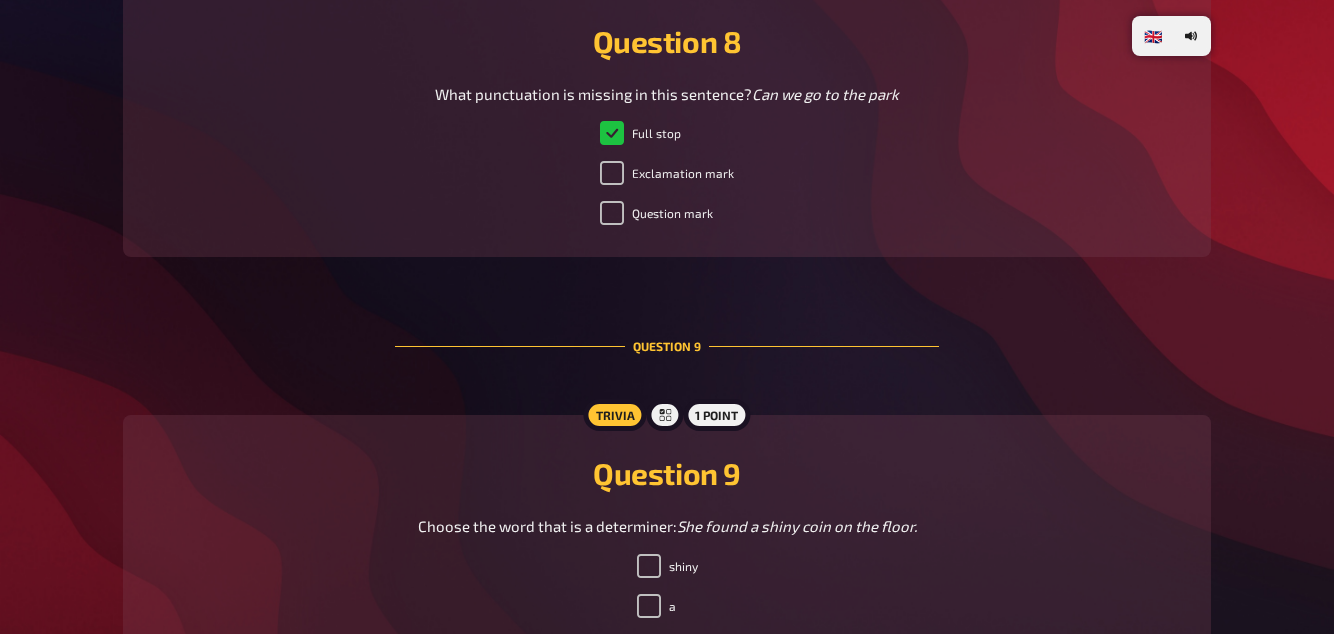 scroll, scrollTop: 3721, scrollLeft: 0, axis: vertical 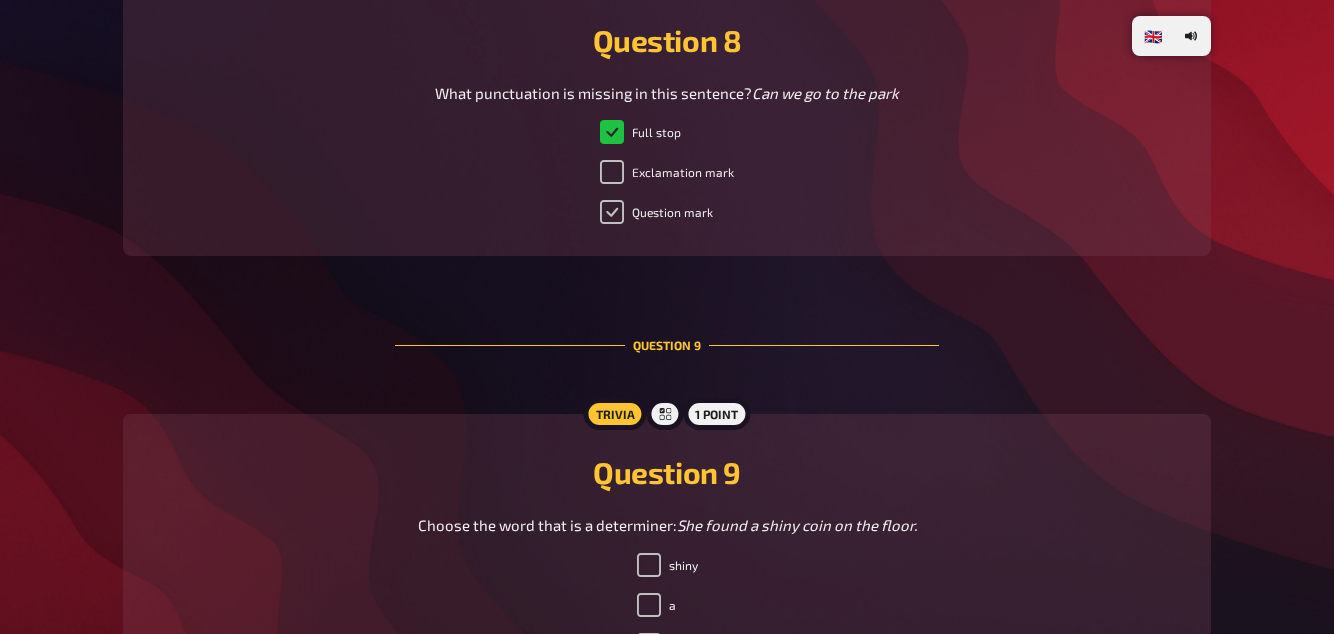 click on "Question mark" at bounding box center [612, 212] 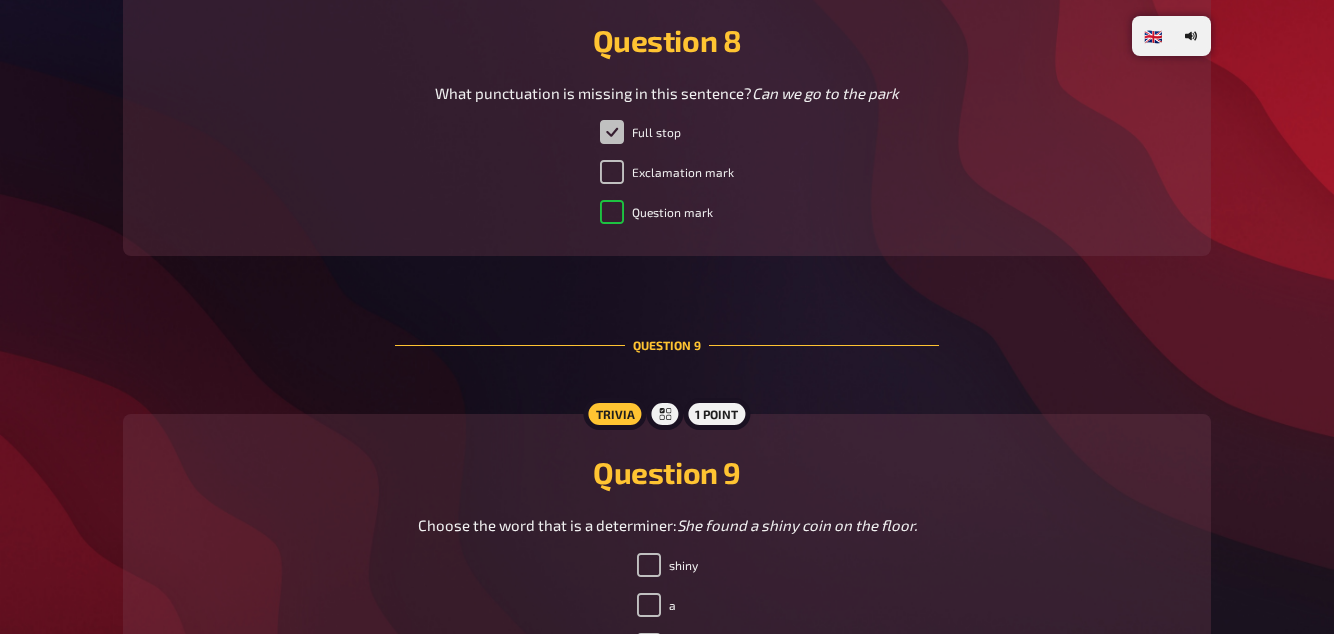 checkbox on "true" 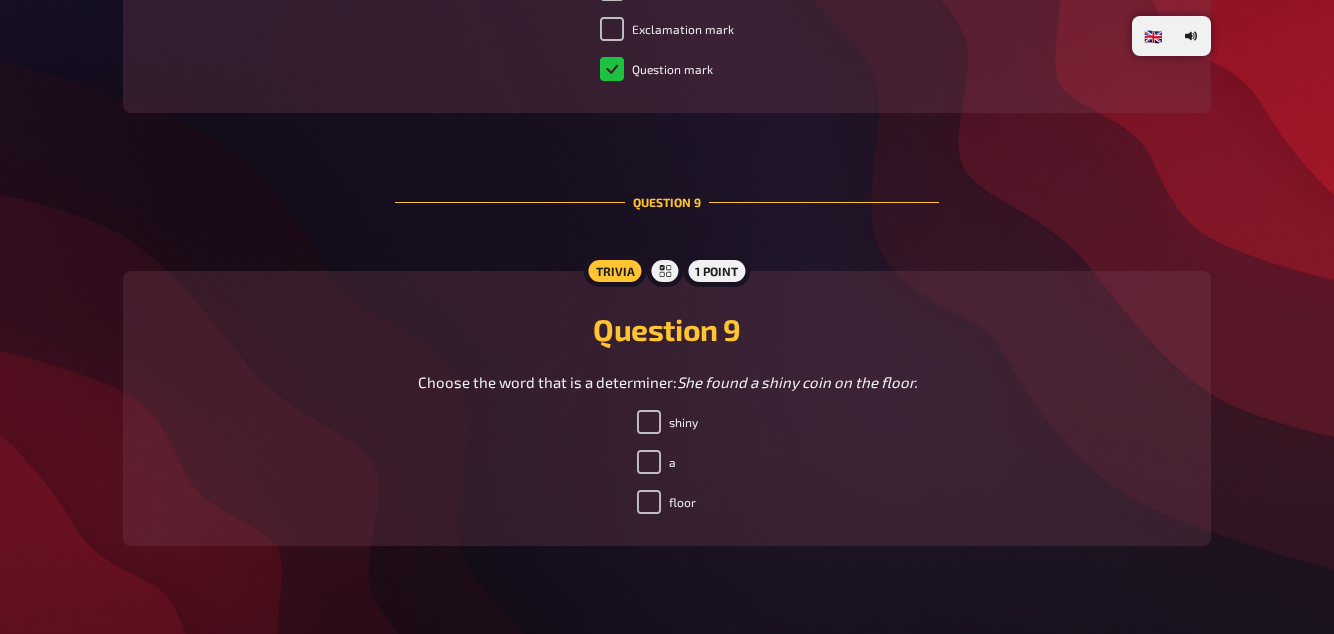 scroll, scrollTop: 3908, scrollLeft: 0, axis: vertical 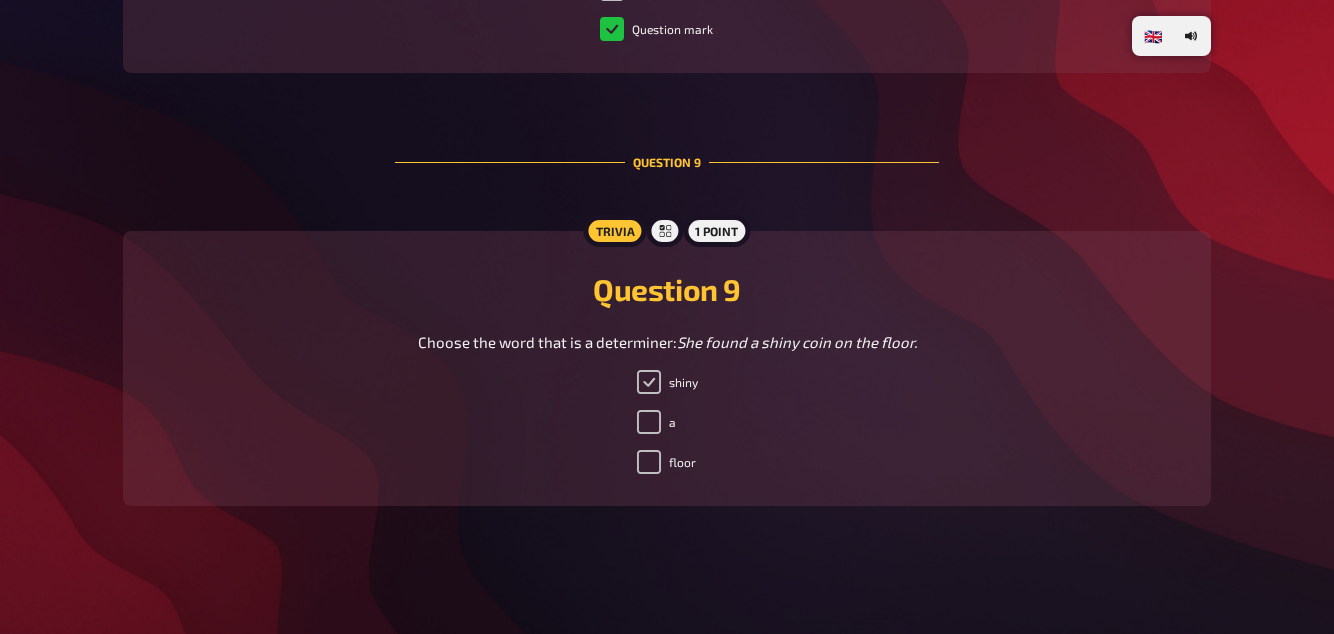 click on "shiny" at bounding box center [649, 382] 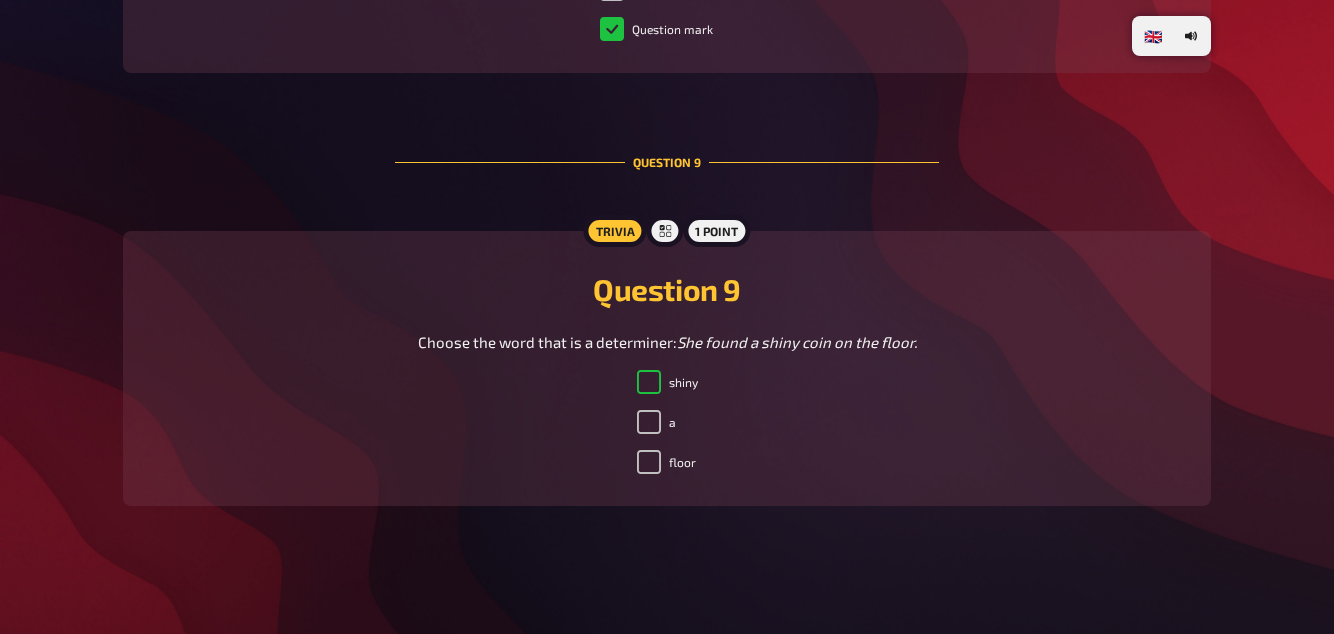 checkbox on "true" 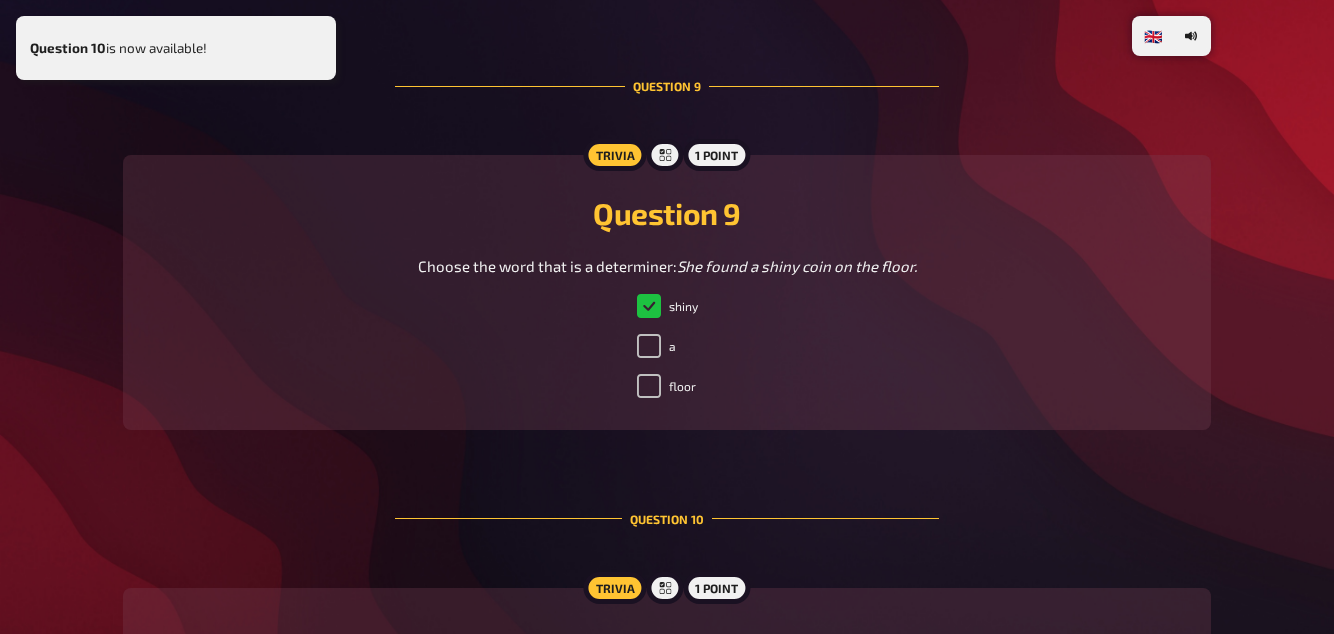 scroll, scrollTop: 4341, scrollLeft: 0, axis: vertical 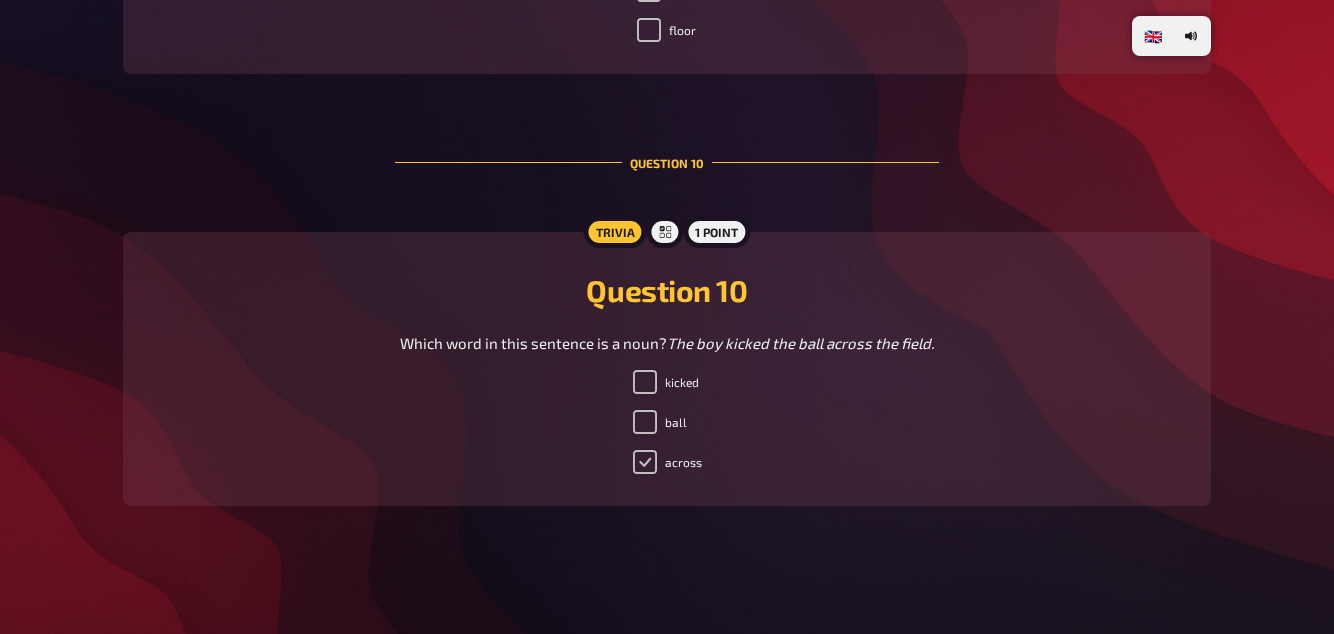 click on "across" at bounding box center [645, 462] 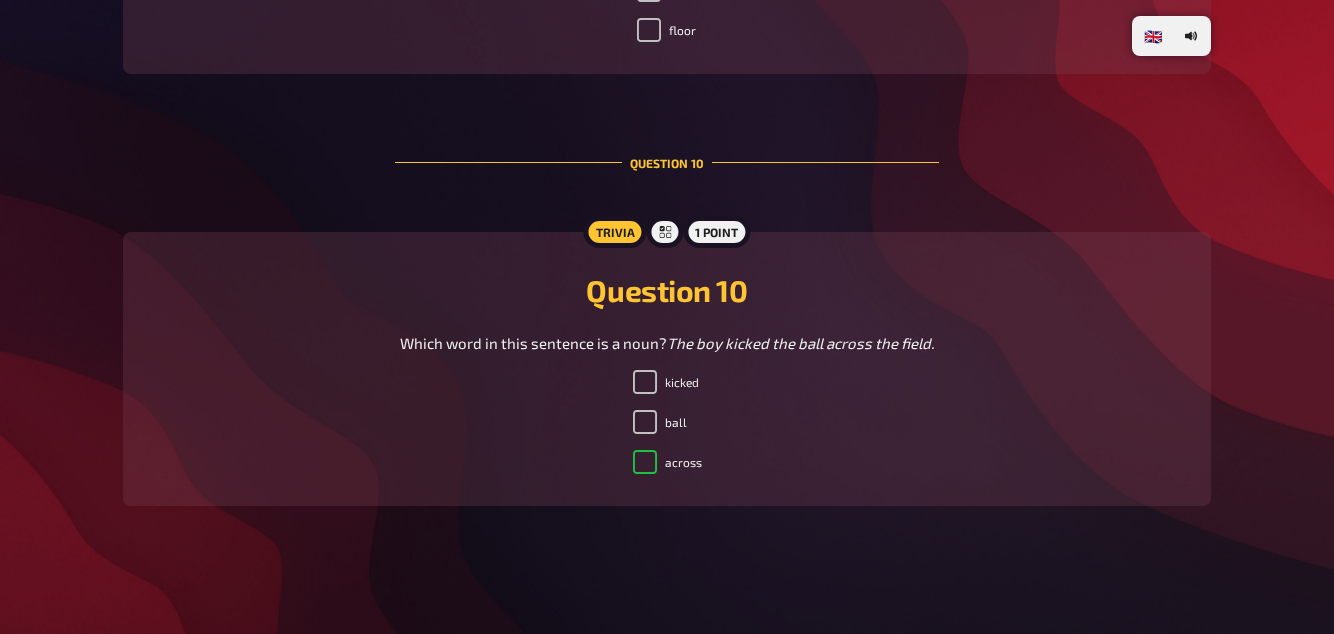 checkbox on "true" 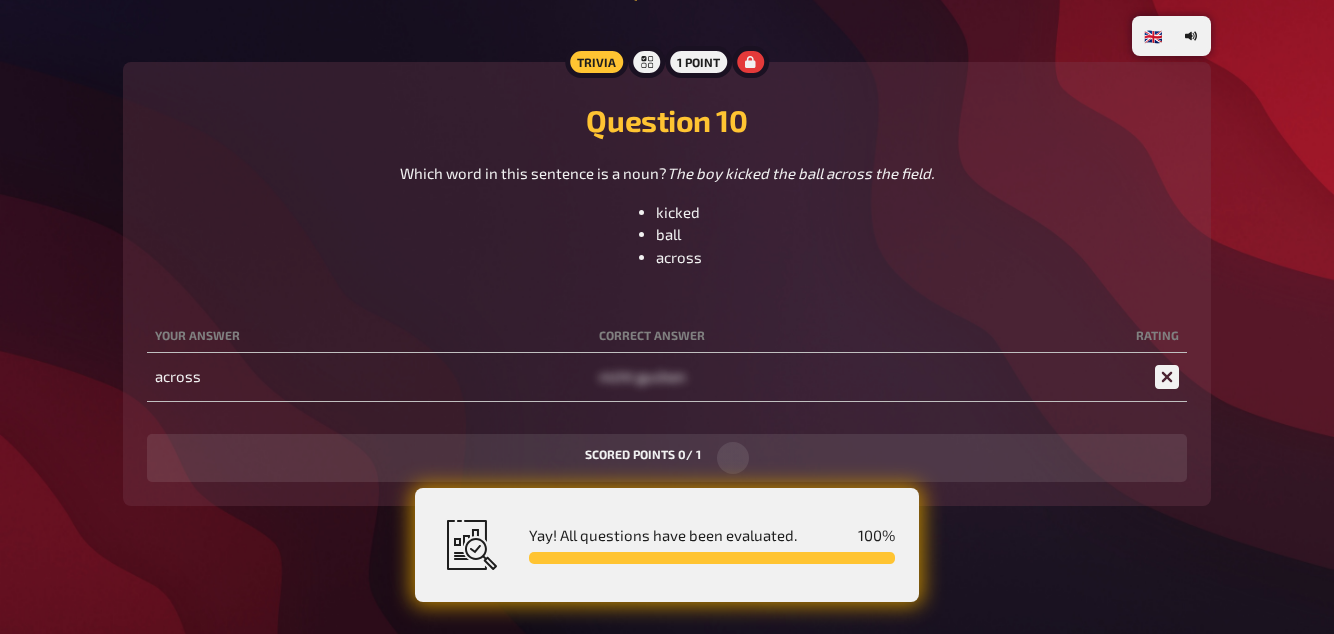 scroll, scrollTop: 0, scrollLeft: 0, axis: both 